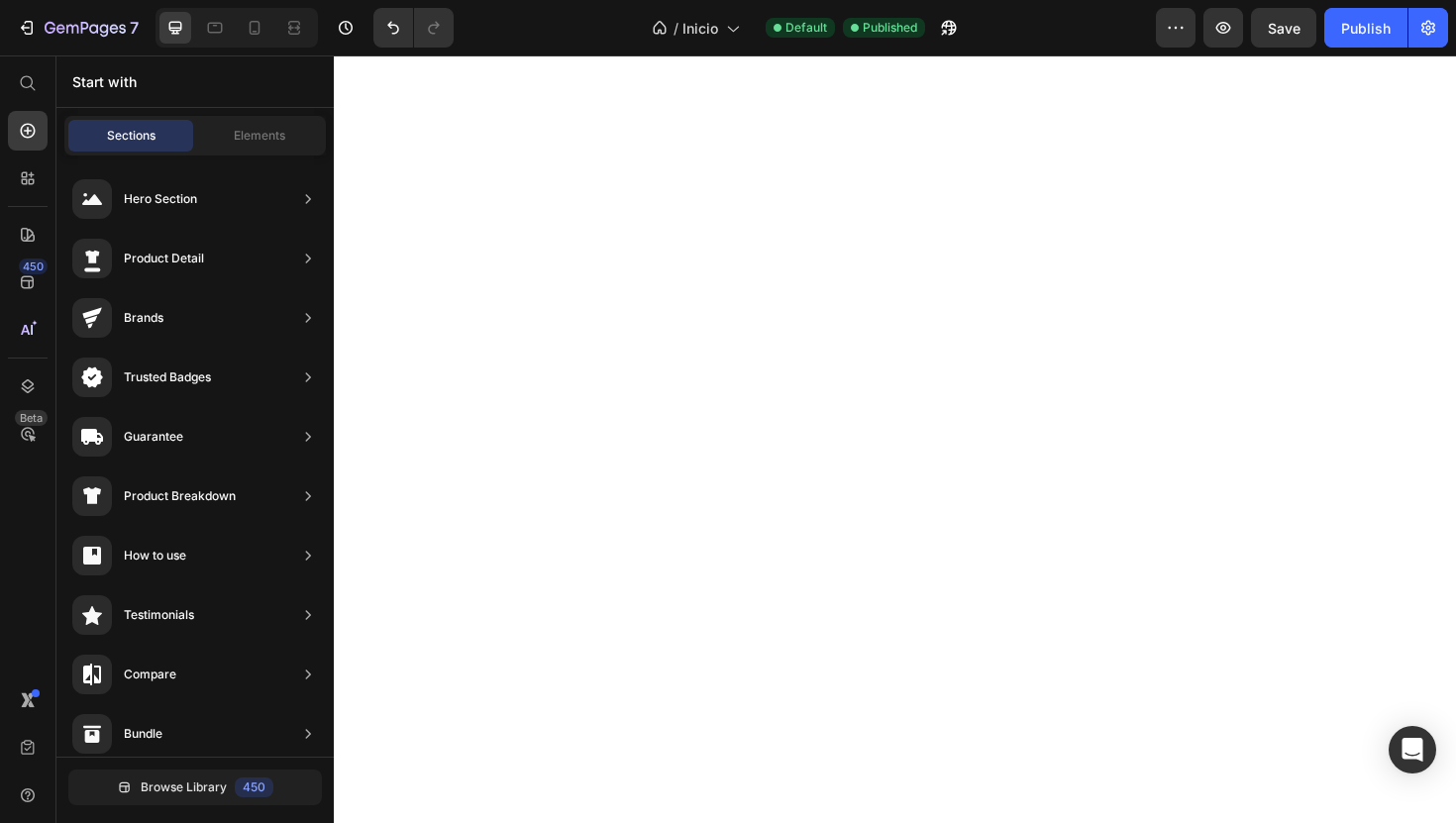 scroll, scrollTop: 0, scrollLeft: 0, axis: both 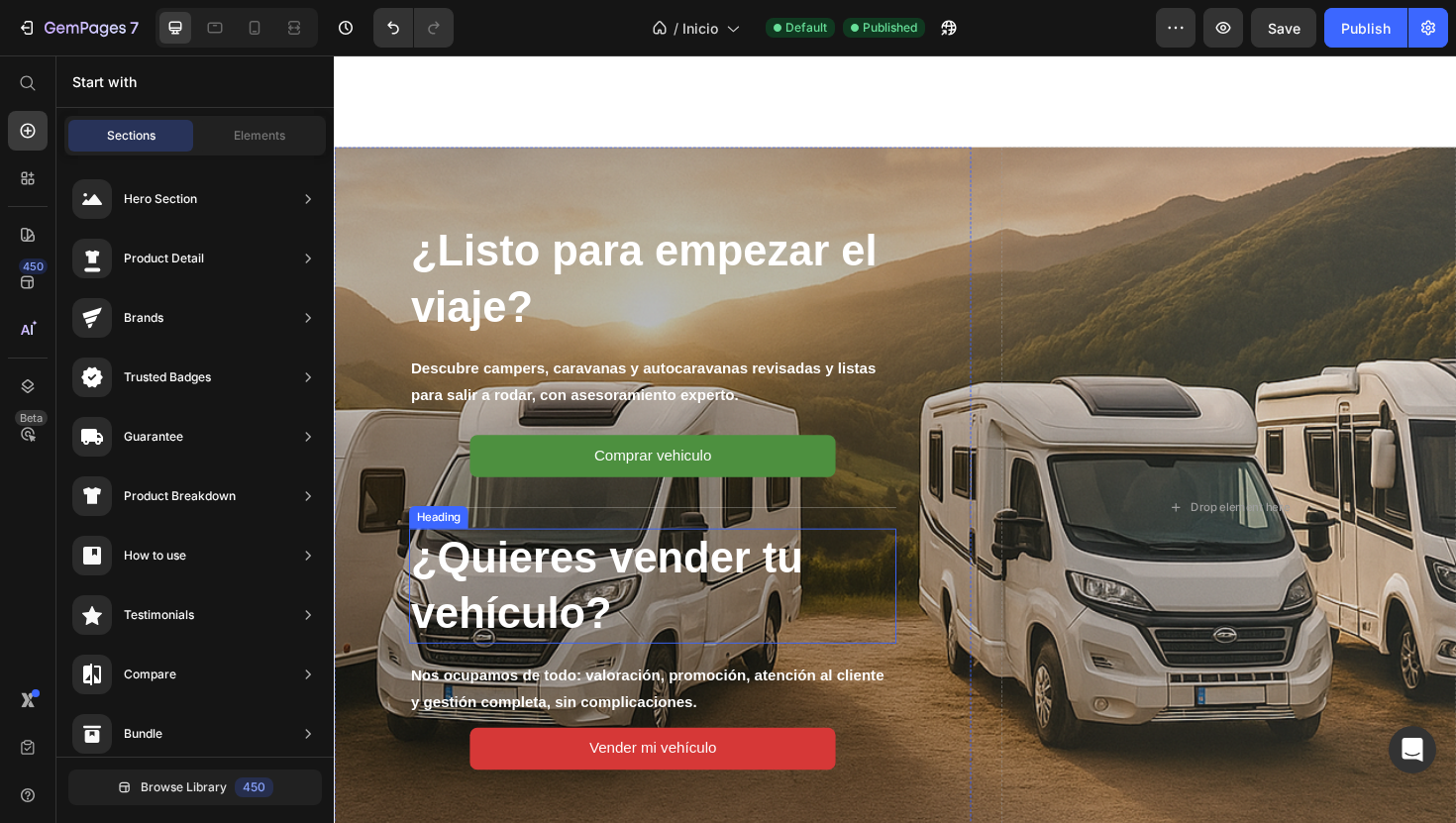 click on "¿Quieres vender tu vehículo?" at bounding box center (671, 618) 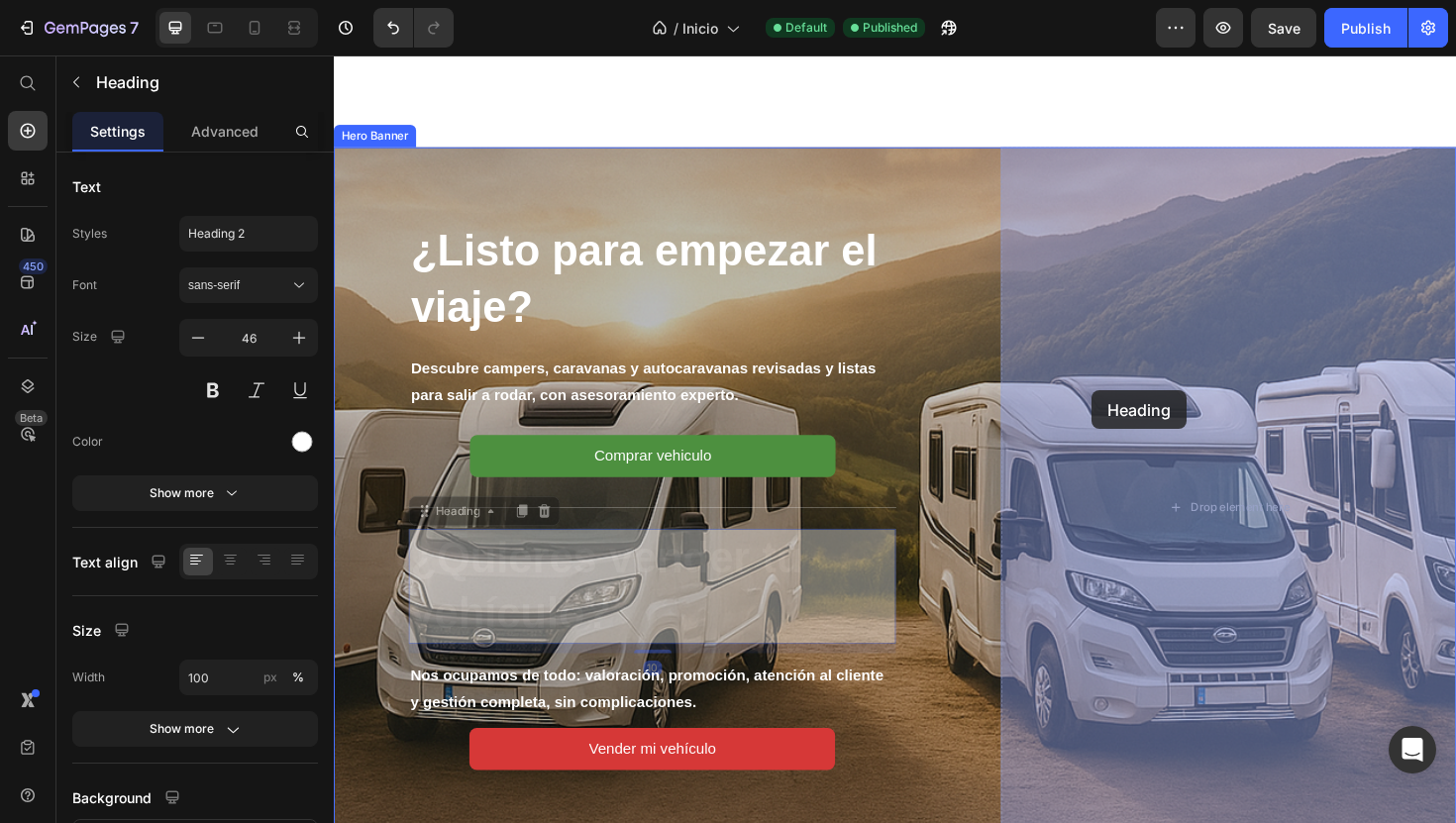 drag, startPoint x: 480, startPoint y: 542, endPoint x: 1136, endPoint y: 410, distance: 669.1487 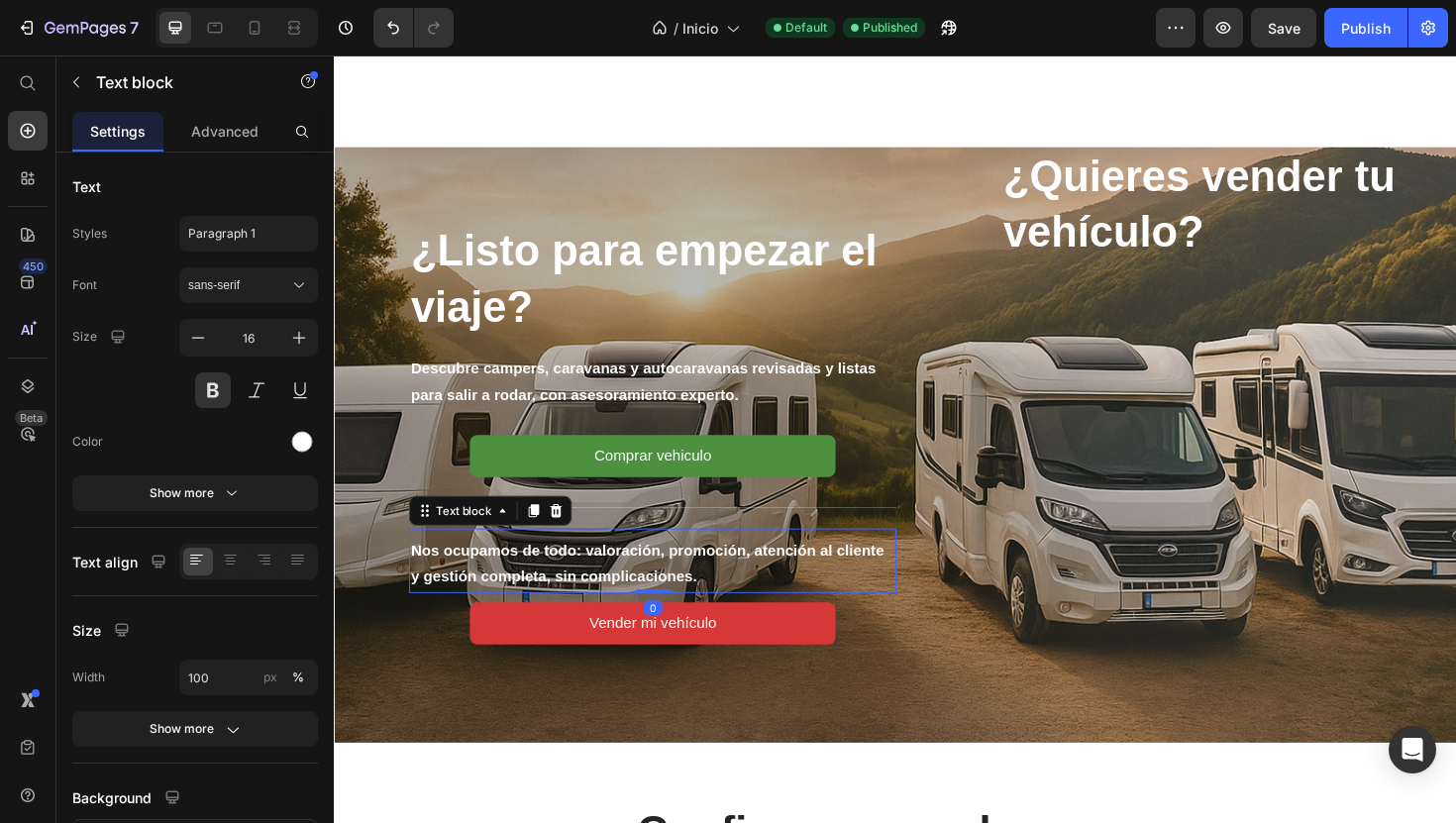 click on "Nos ocupamos de todo: valoración, promoción, atención al cliente y gestión completa, sin complicaciones." at bounding box center (671, 595) 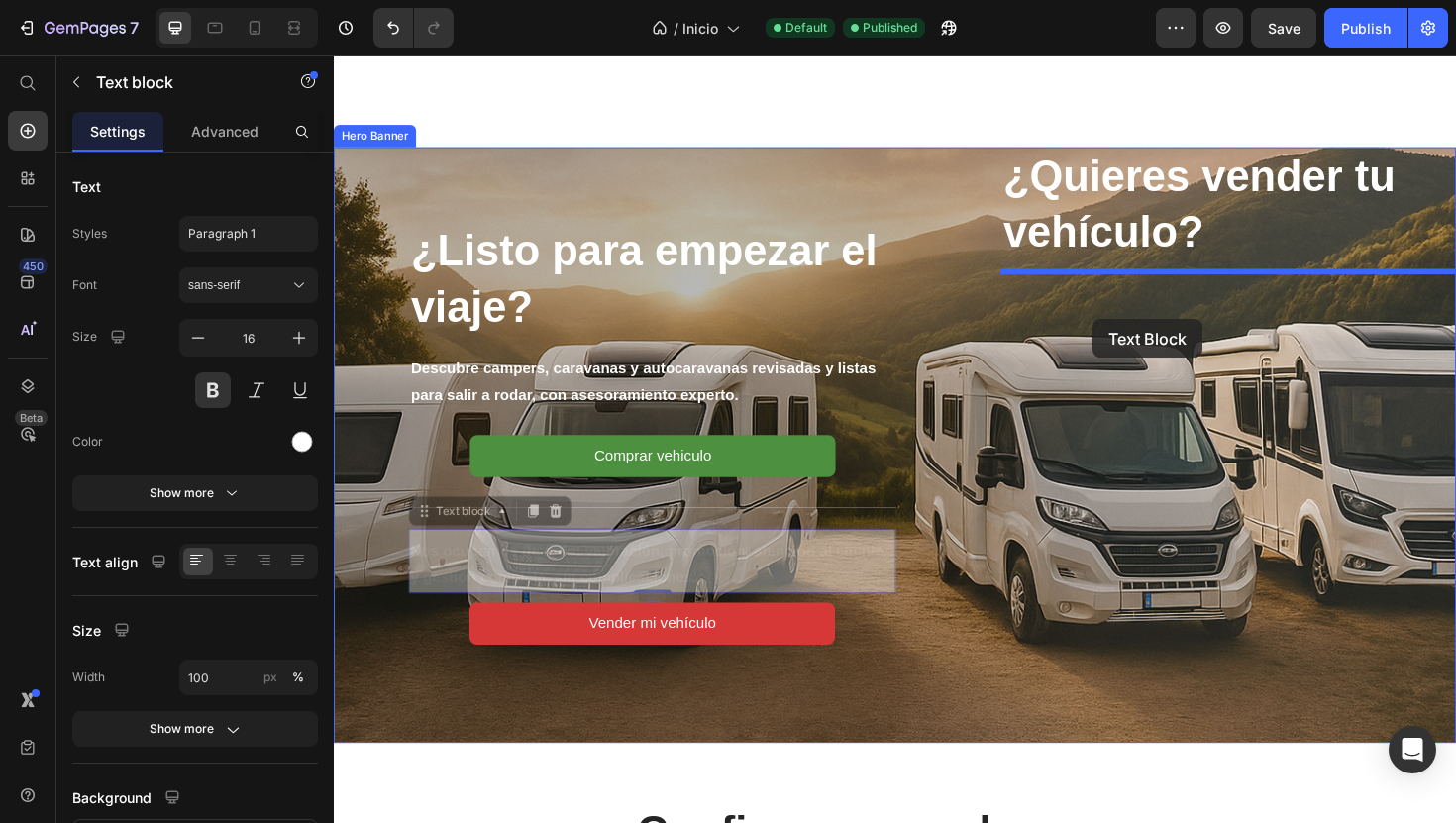 drag, startPoint x: 476, startPoint y: 543, endPoint x: 1135, endPoint y: 333, distance: 691.6509 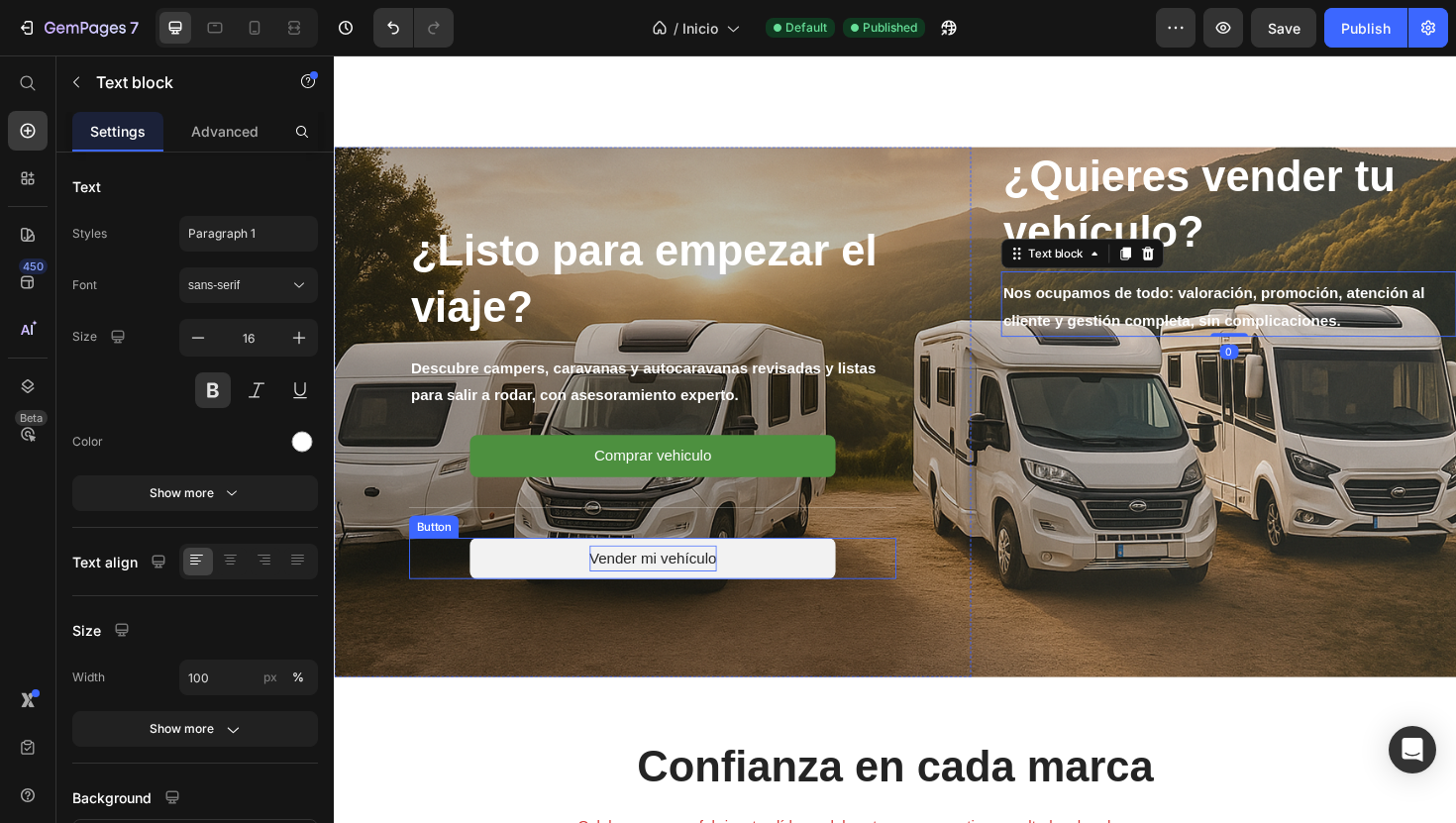 click on "Vender mi vehículo" at bounding box center [672, 588] 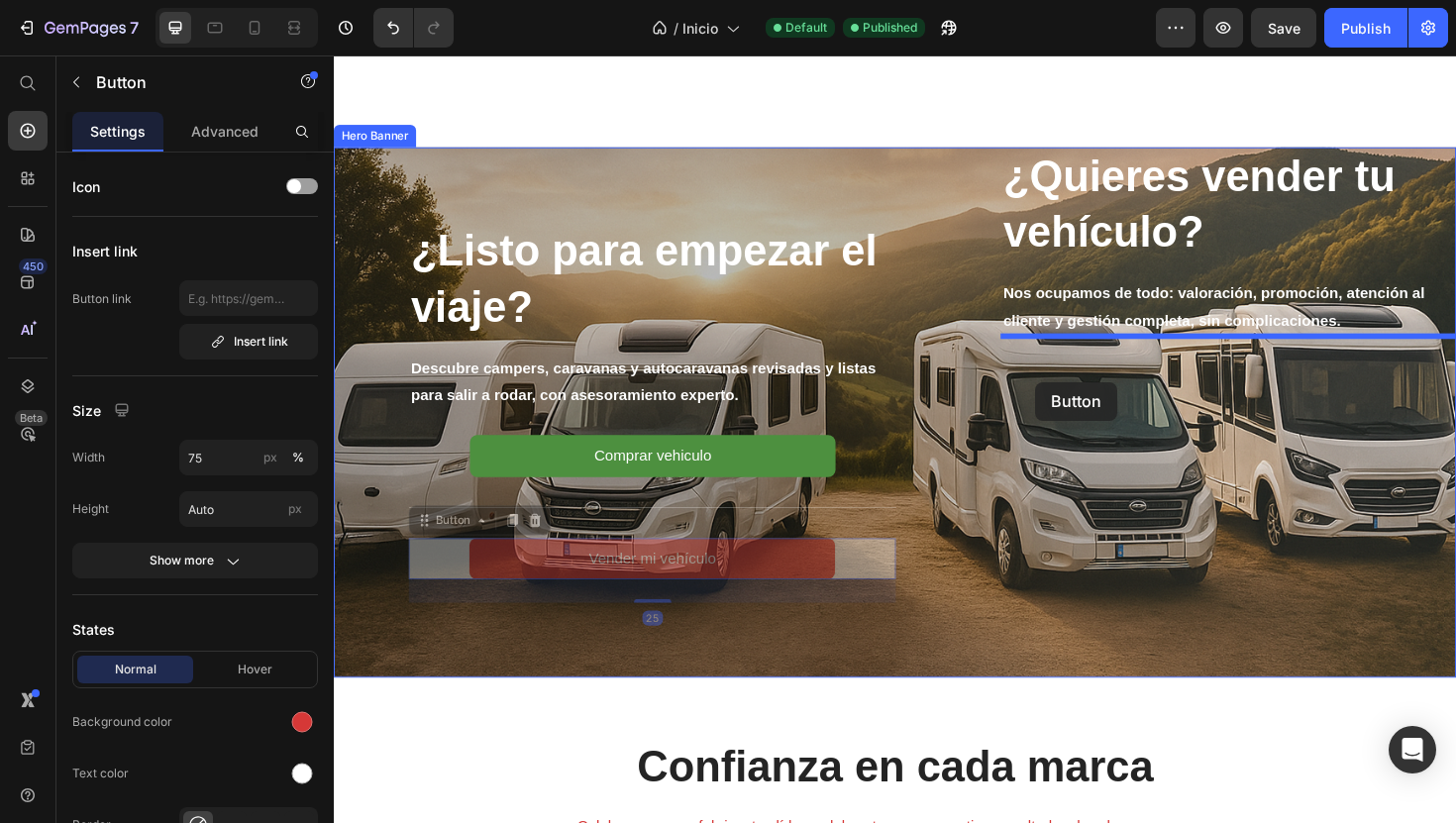 drag, startPoint x: 443, startPoint y: 557, endPoint x: 1061, endPoint y: 400, distance: 637.63077 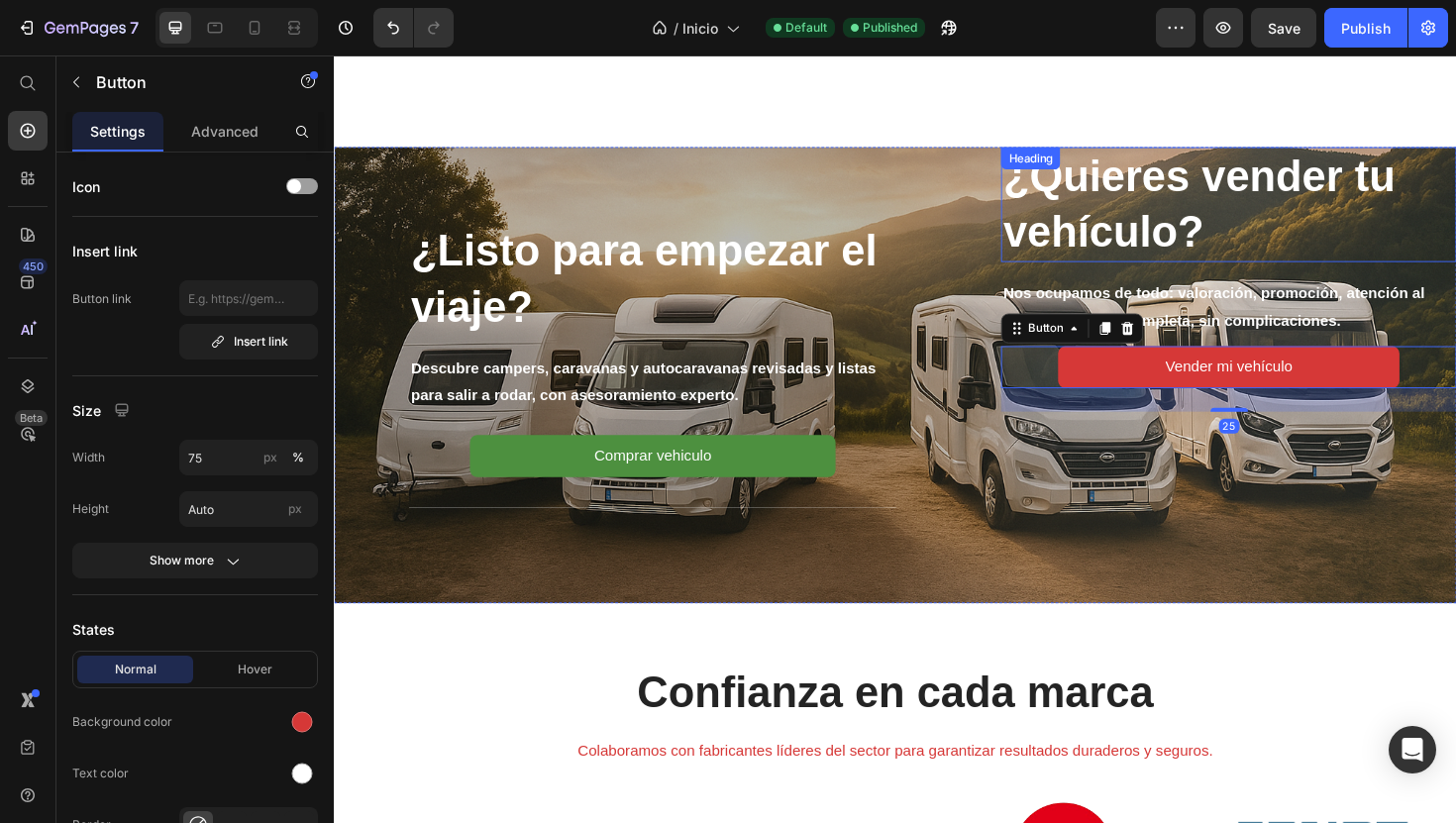 click on "¿Quieres vender tu vehículo? Heading" at bounding box center (1281, 214) 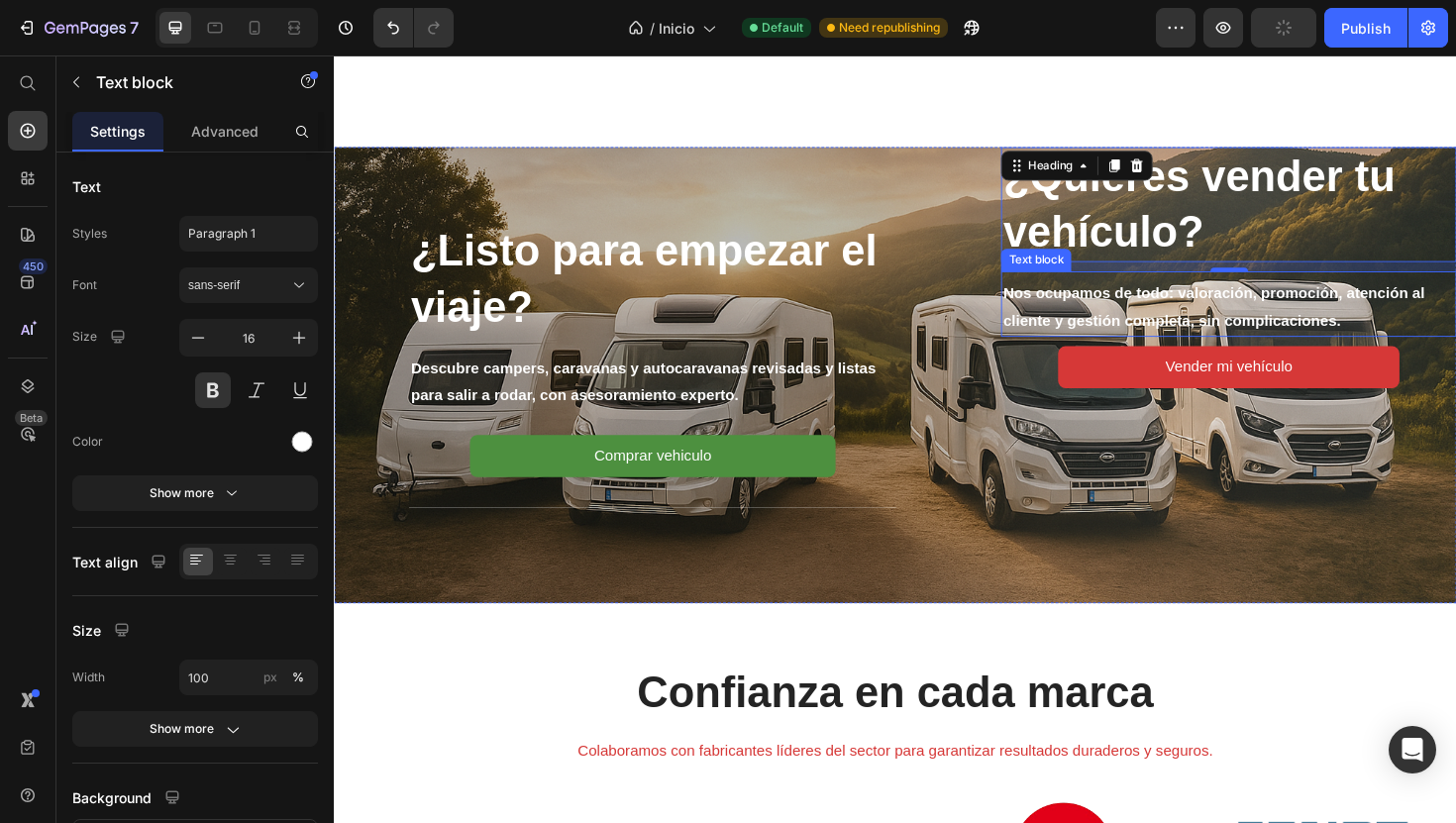 click on "Nos ocupamos de todo: valoración, promoción, atención al cliente y gestión completa, sin complicaciones. Text block" at bounding box center (1281, 319) 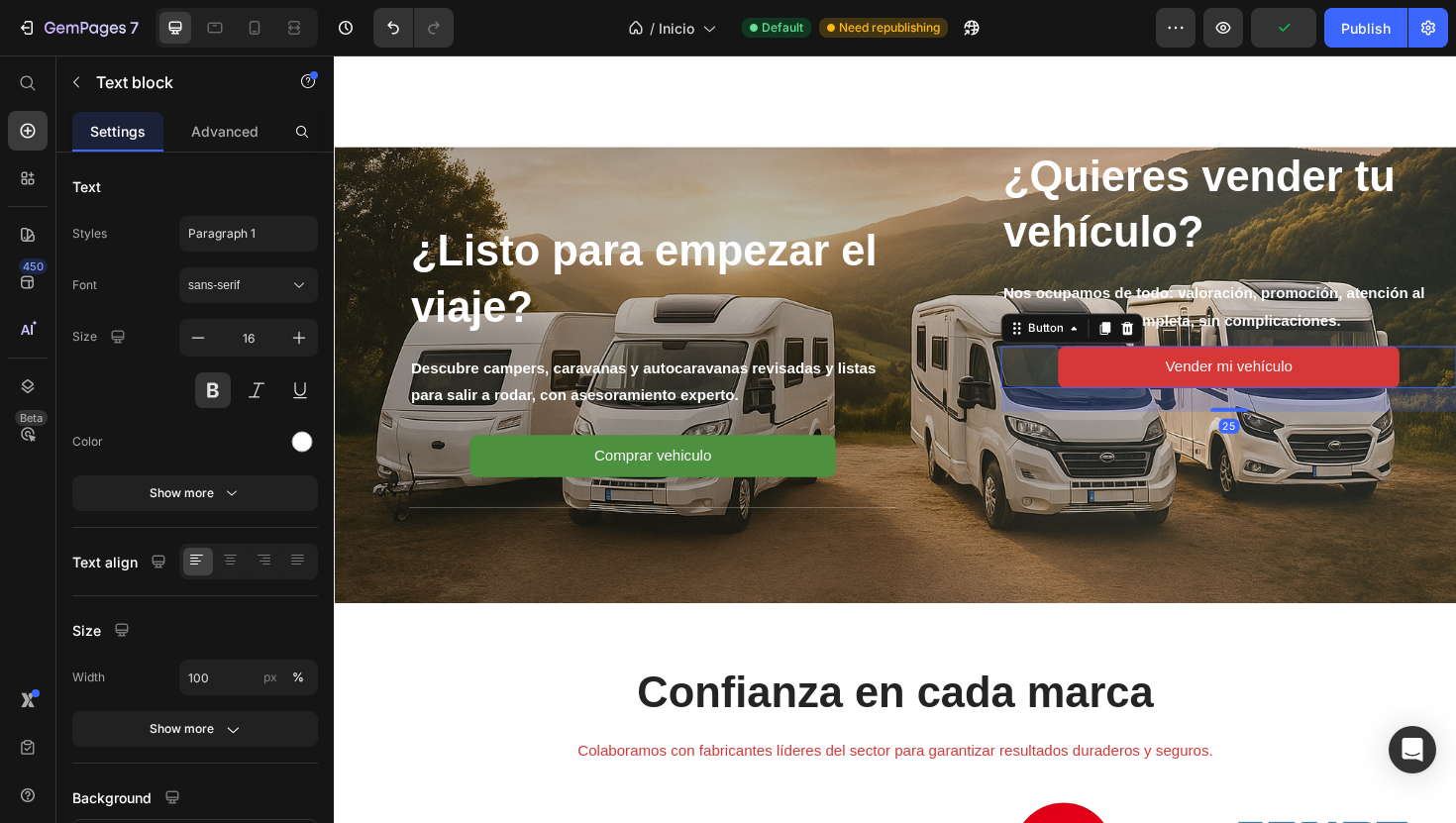 click on "Vender mi vehículo Button   25" at bounding box center [1281, 385] 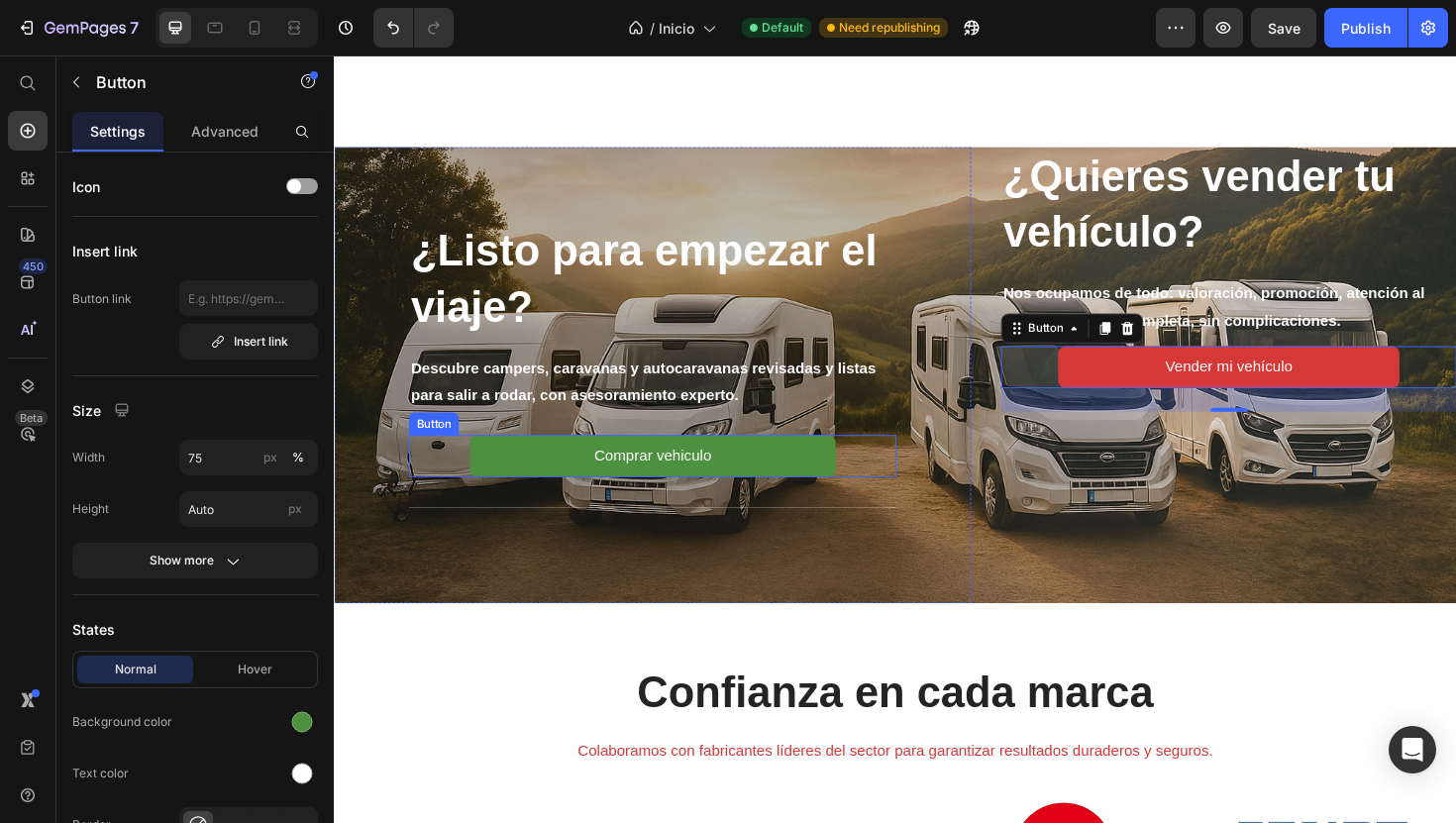 click on "Comprar vehiculo Button" at bounding box center (671, 479) 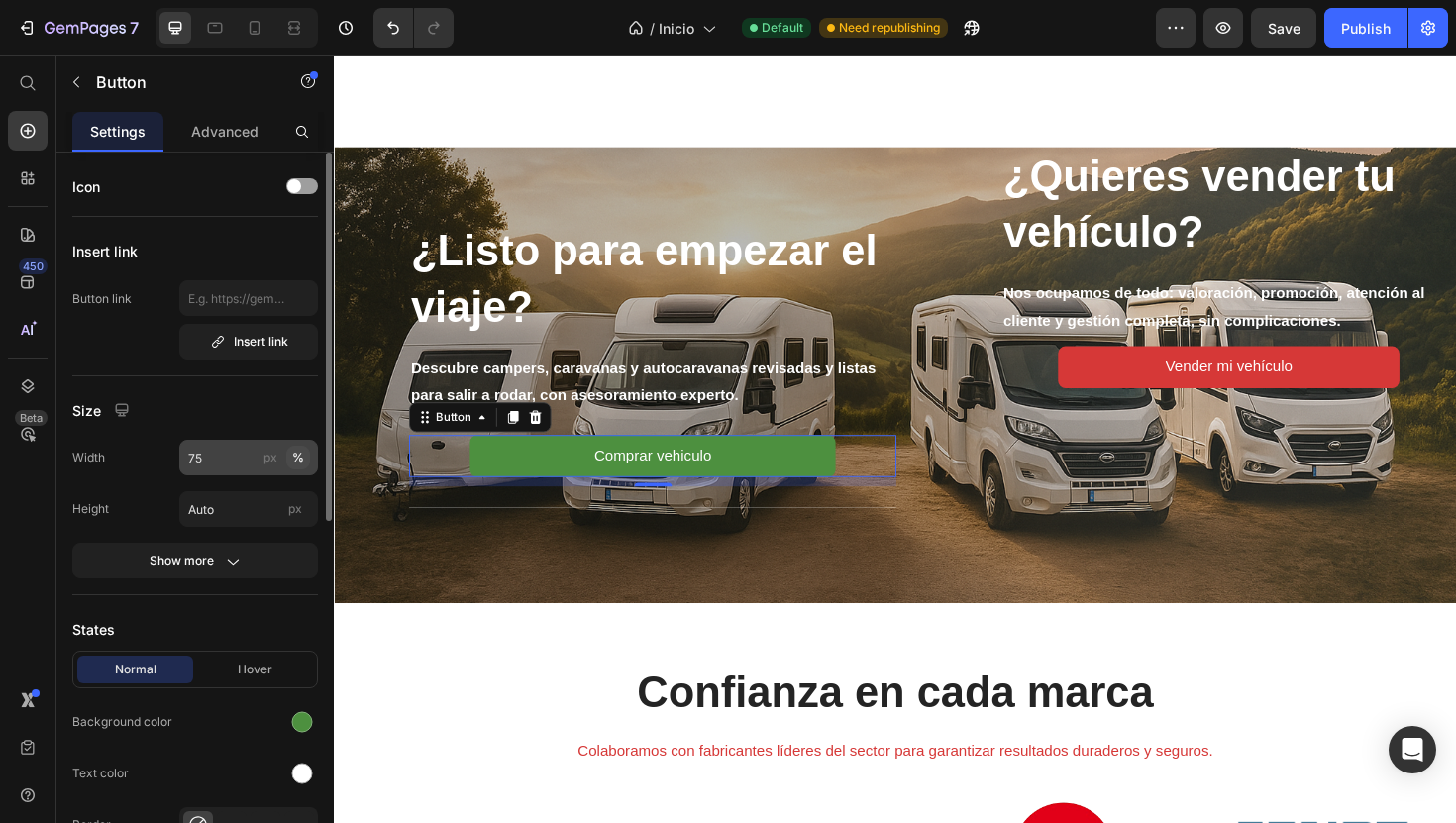 click on "%" 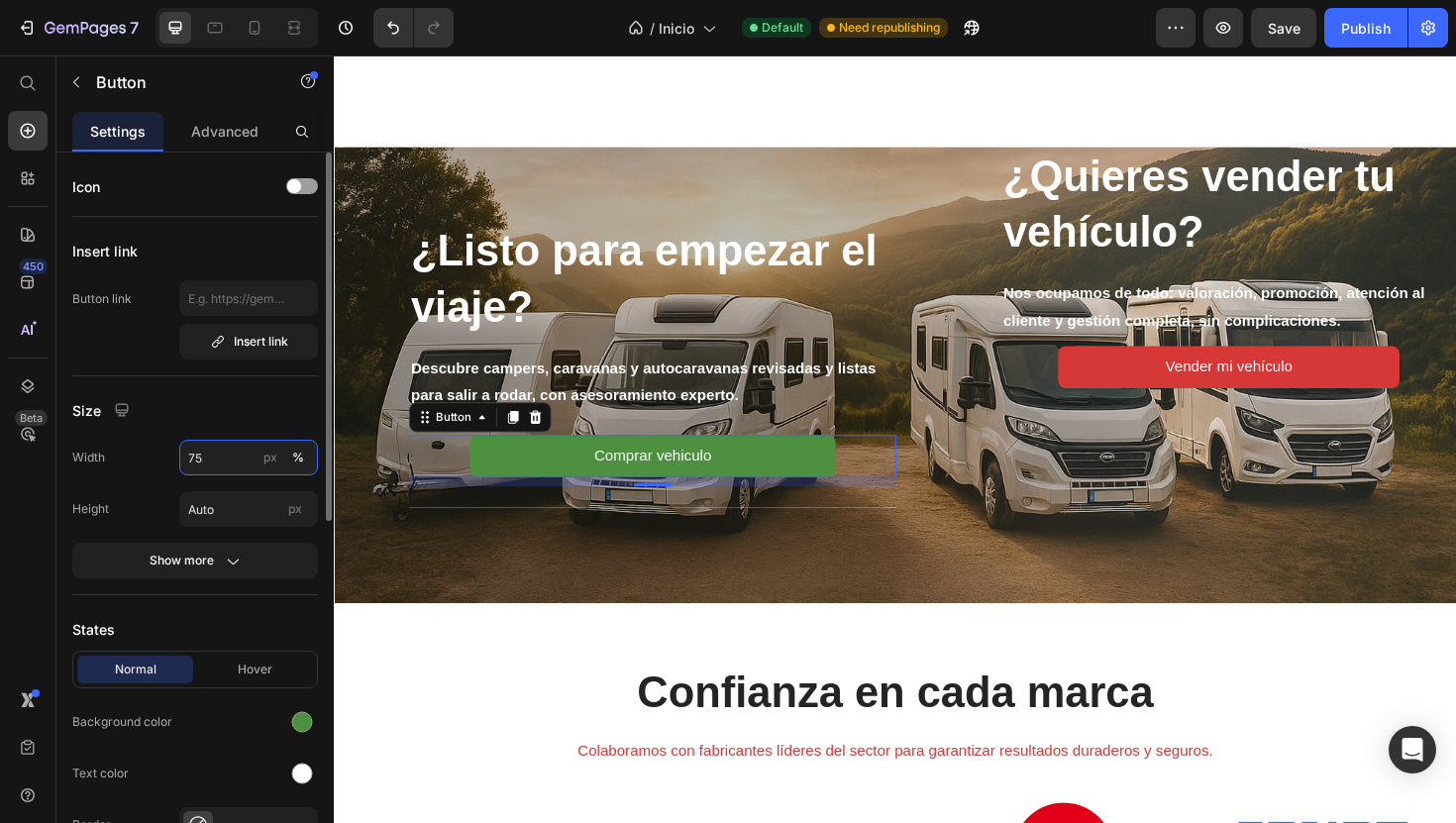 click on "75" at bounding box center [249, 458] 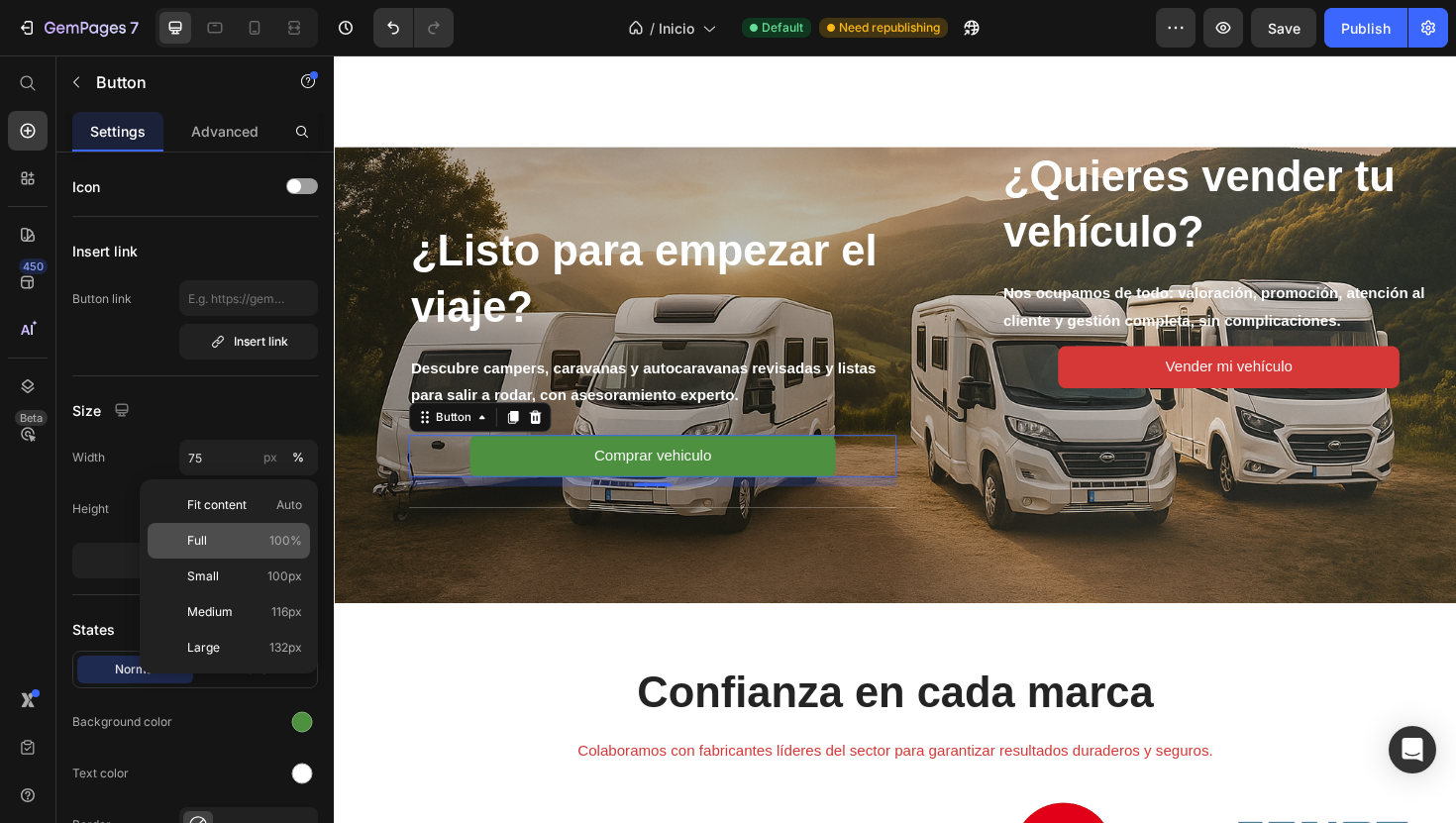 click on "Full 100%" at bounding box center [245, 541] 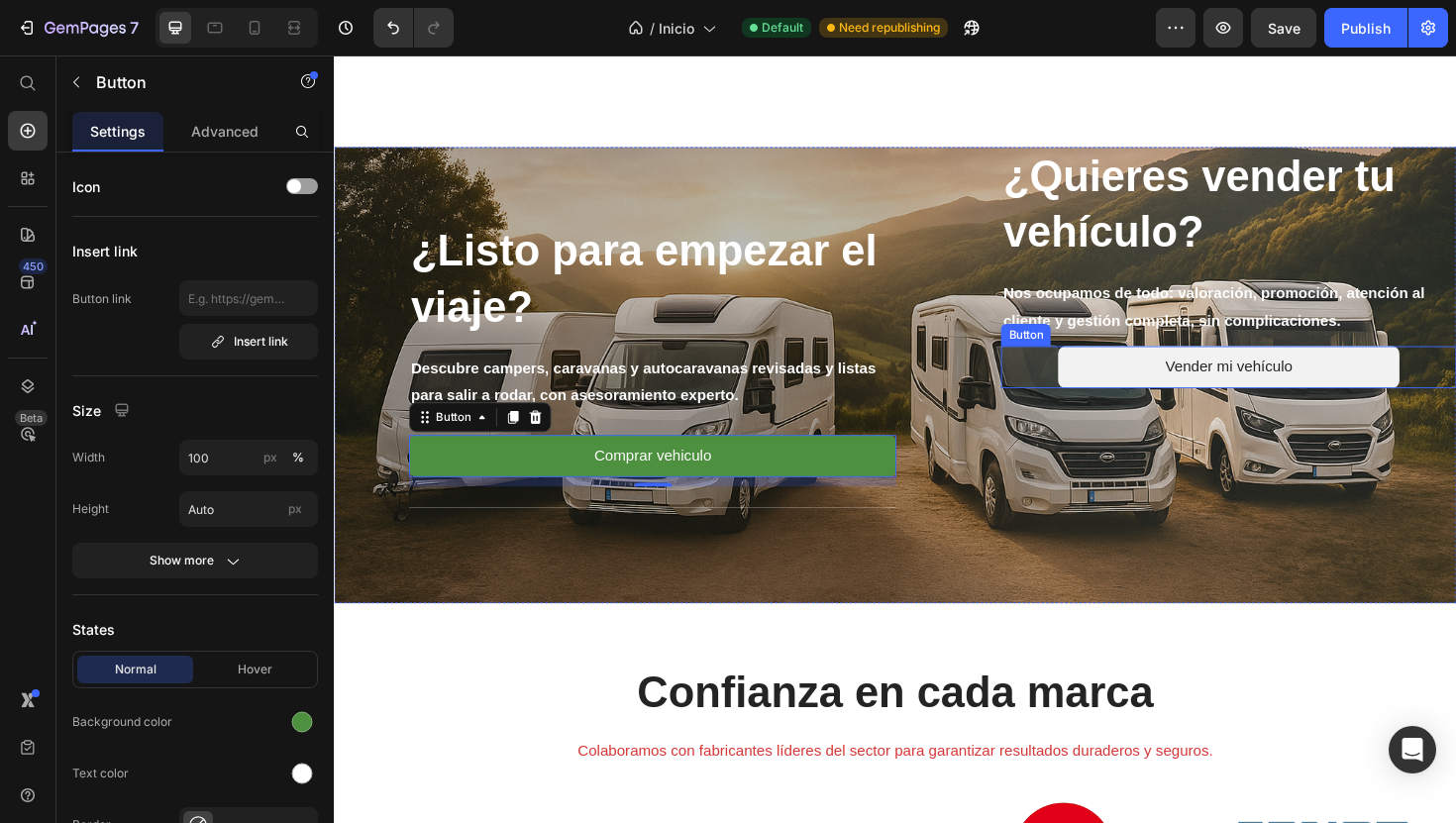 click on "Vender mi vehículo" at bounding box center [1281, 385] 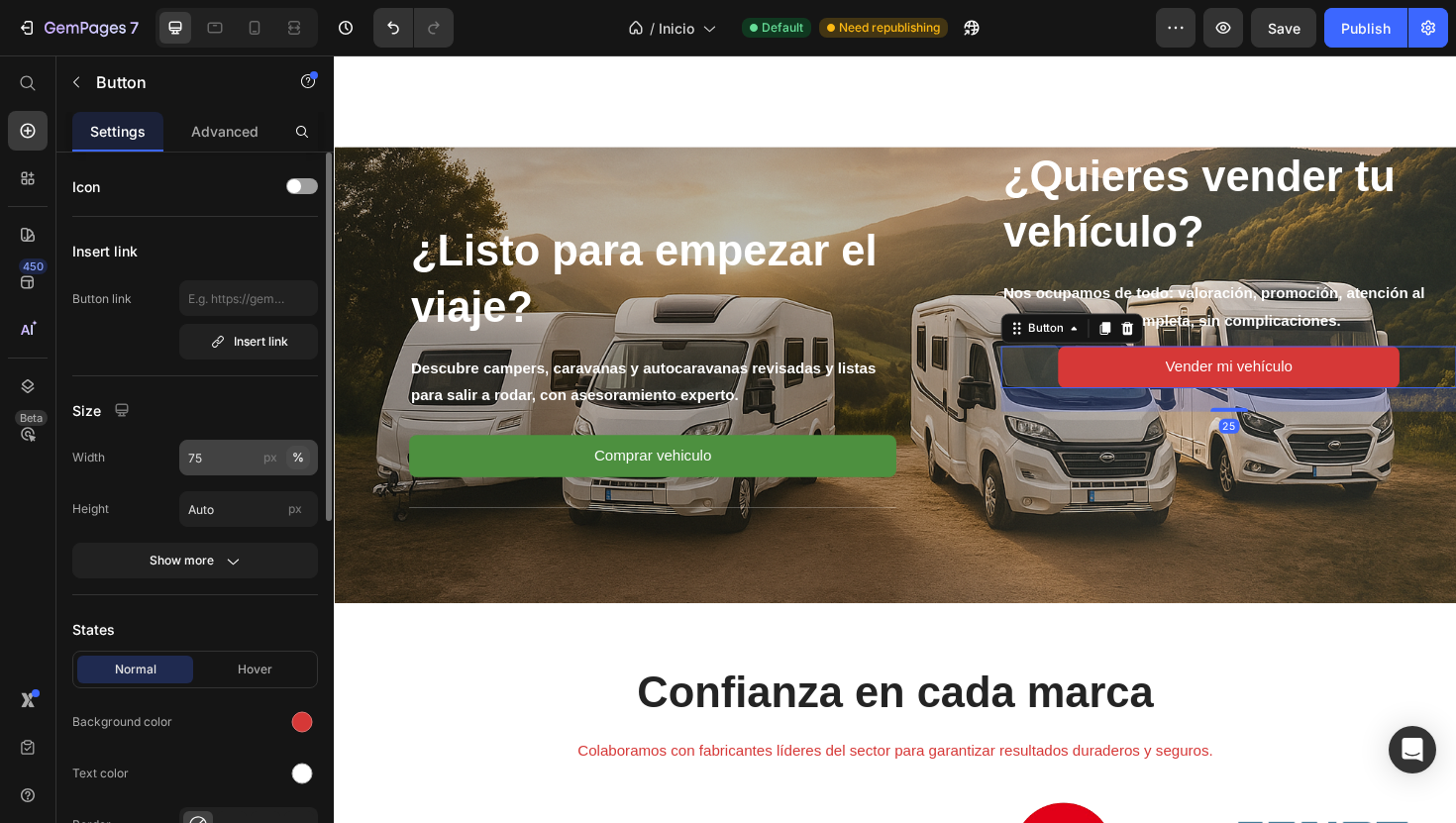 click on "%" 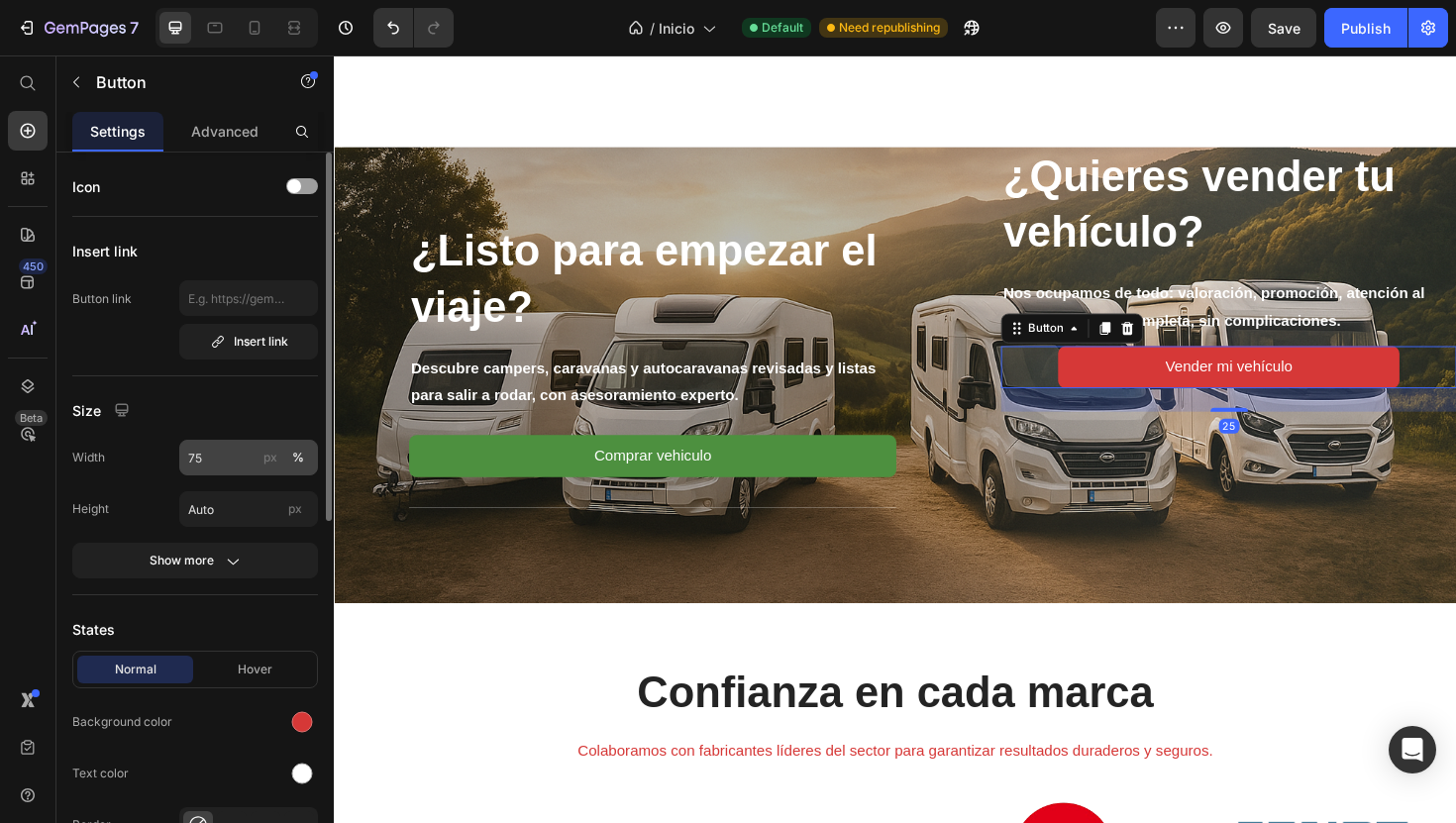 click on "px" at bounding box center [270, 458] 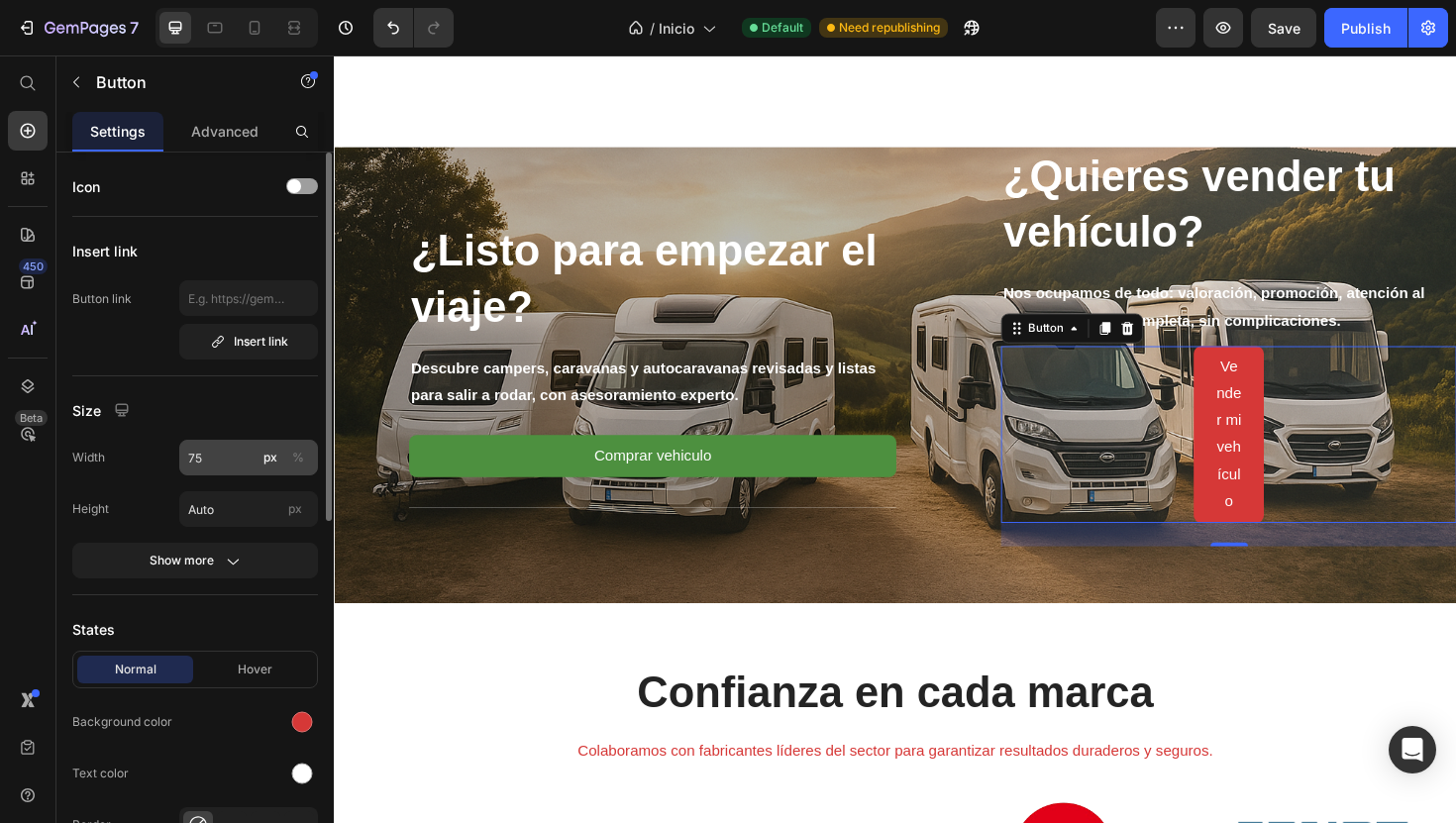 click on "%" 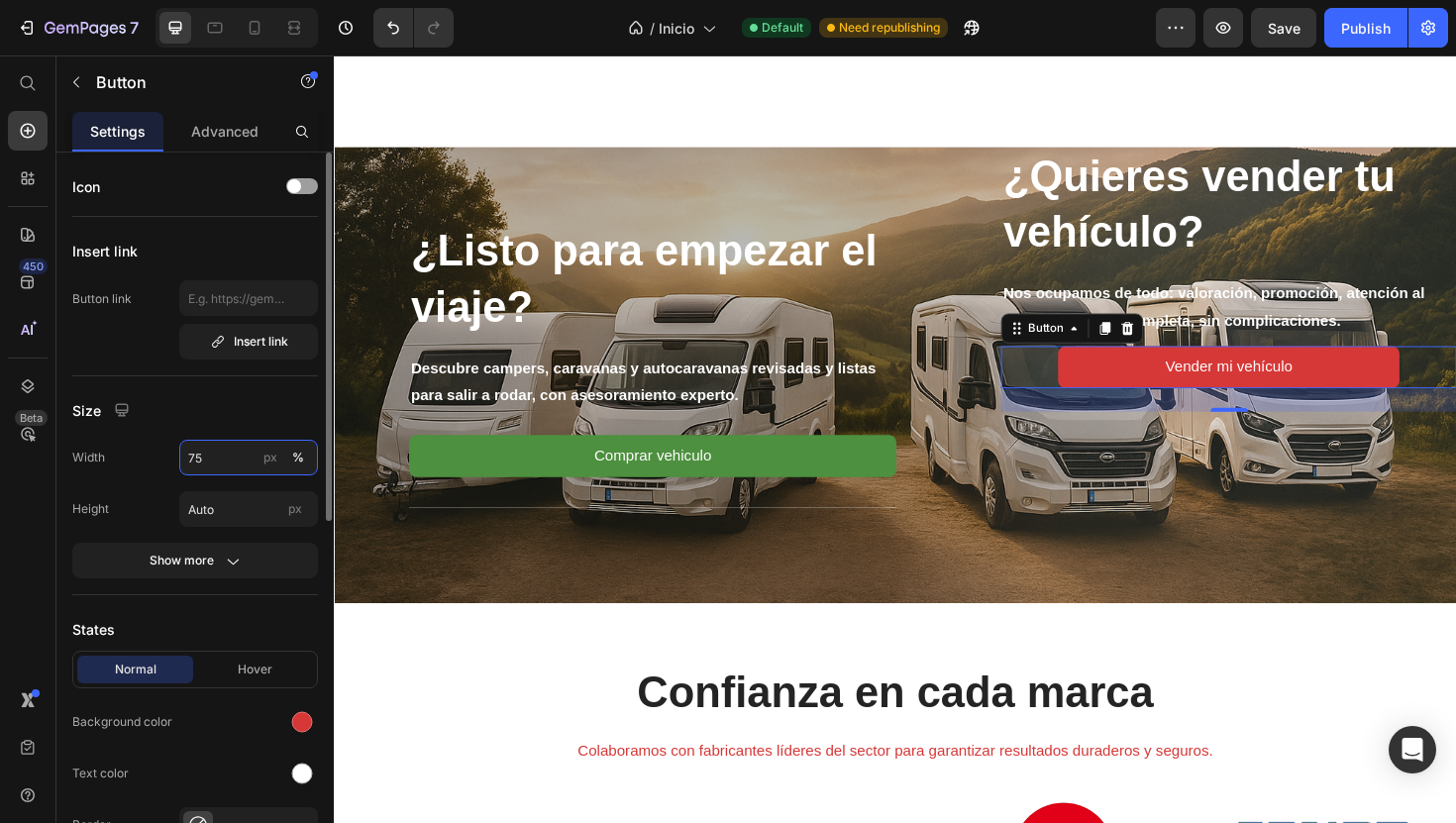 click on "75" at bounding box center (249, 458) 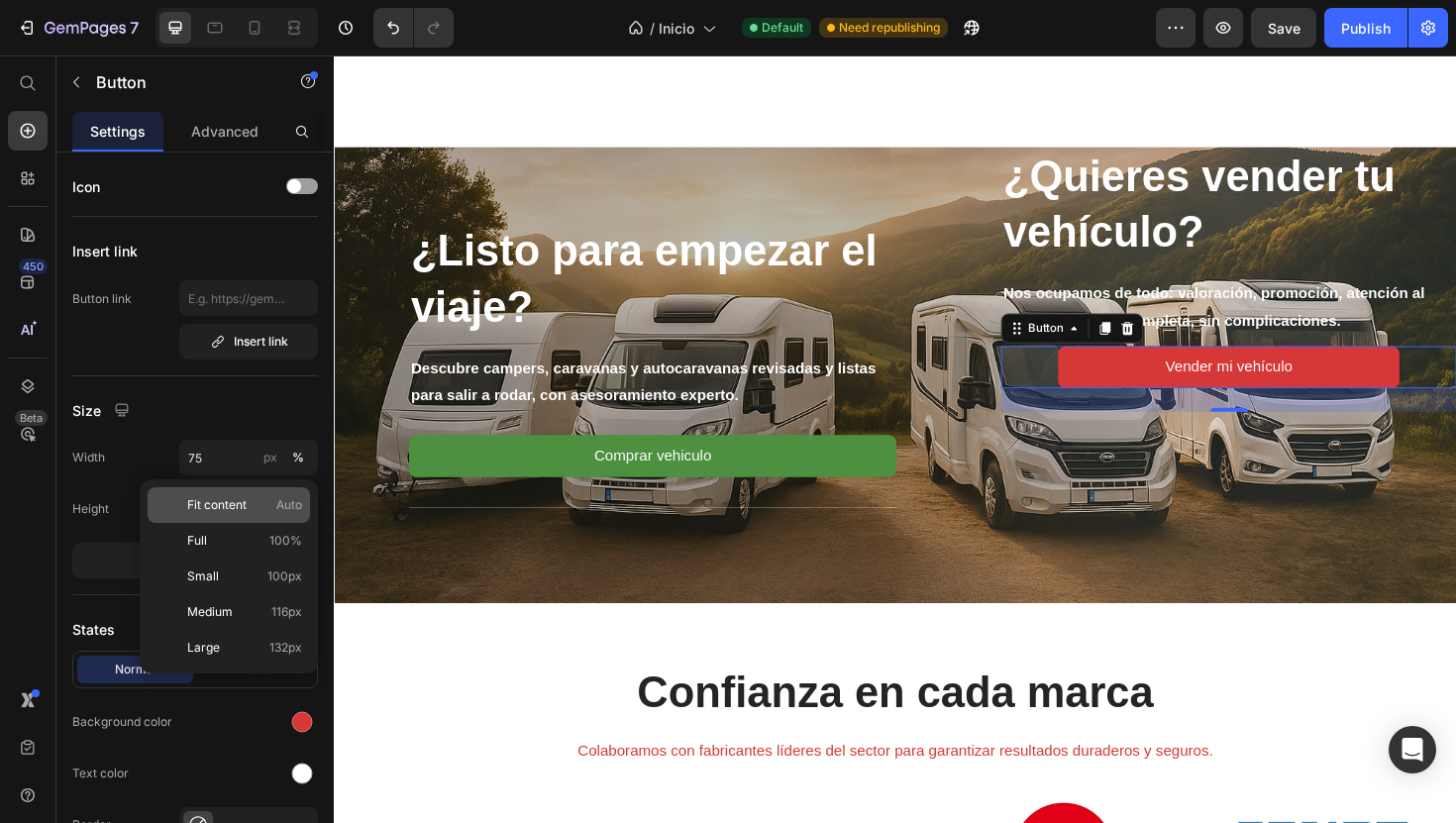 click on "Fit content" at bounding box center (217, 505) 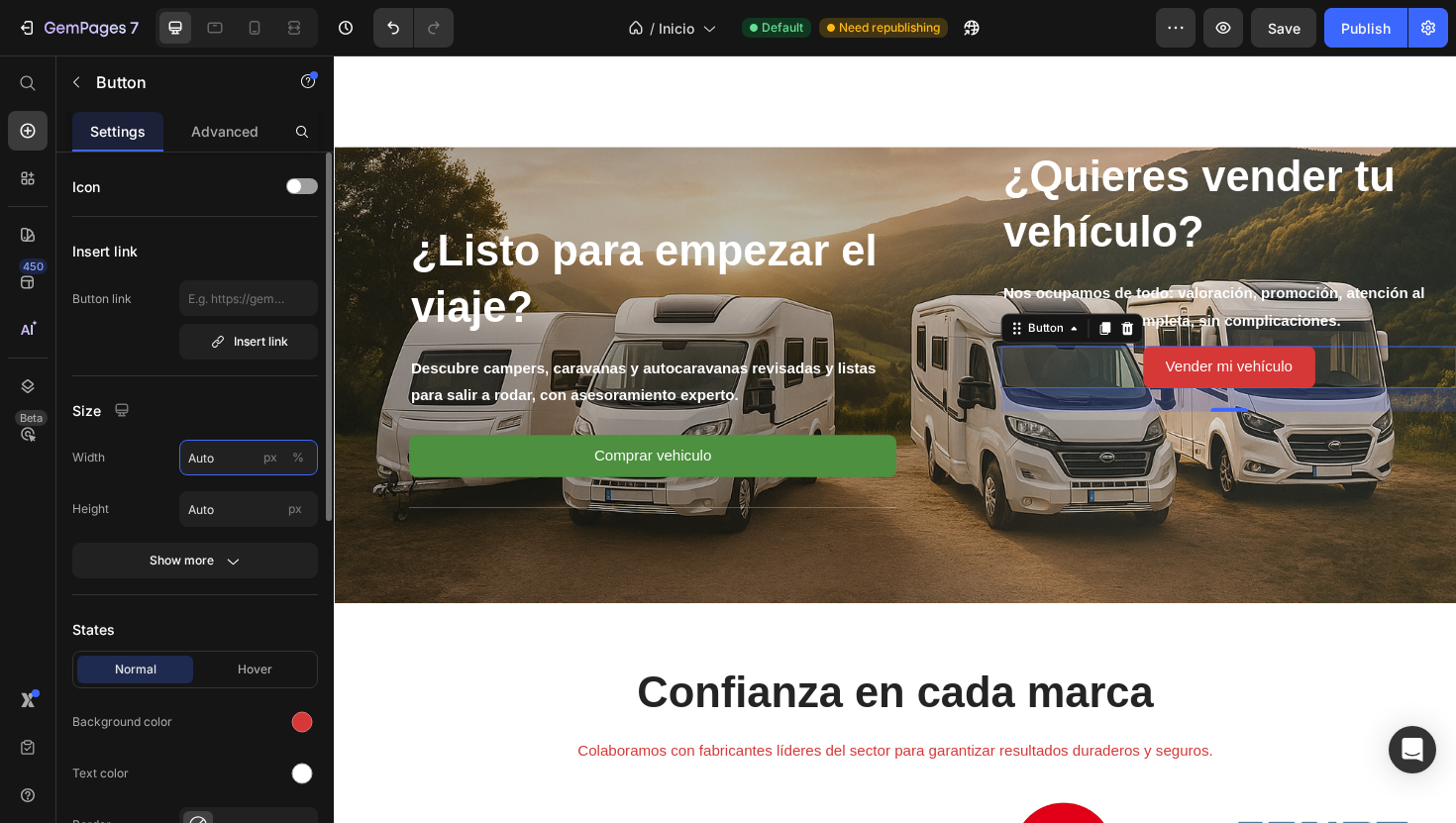 click on "Auto" at bounding box center (249, 458) 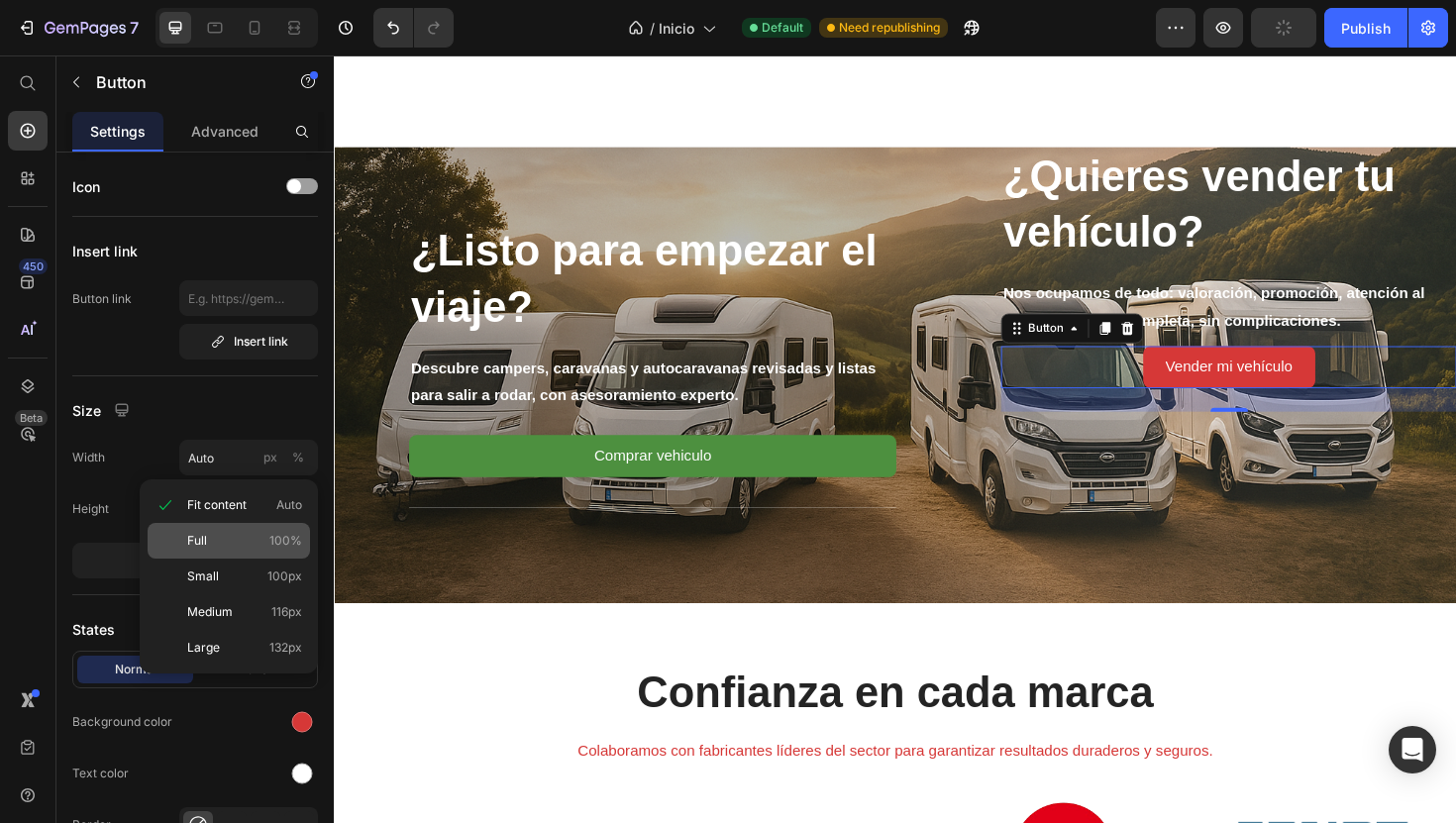 click on "Full 100%" at bounding box center (245, 541) 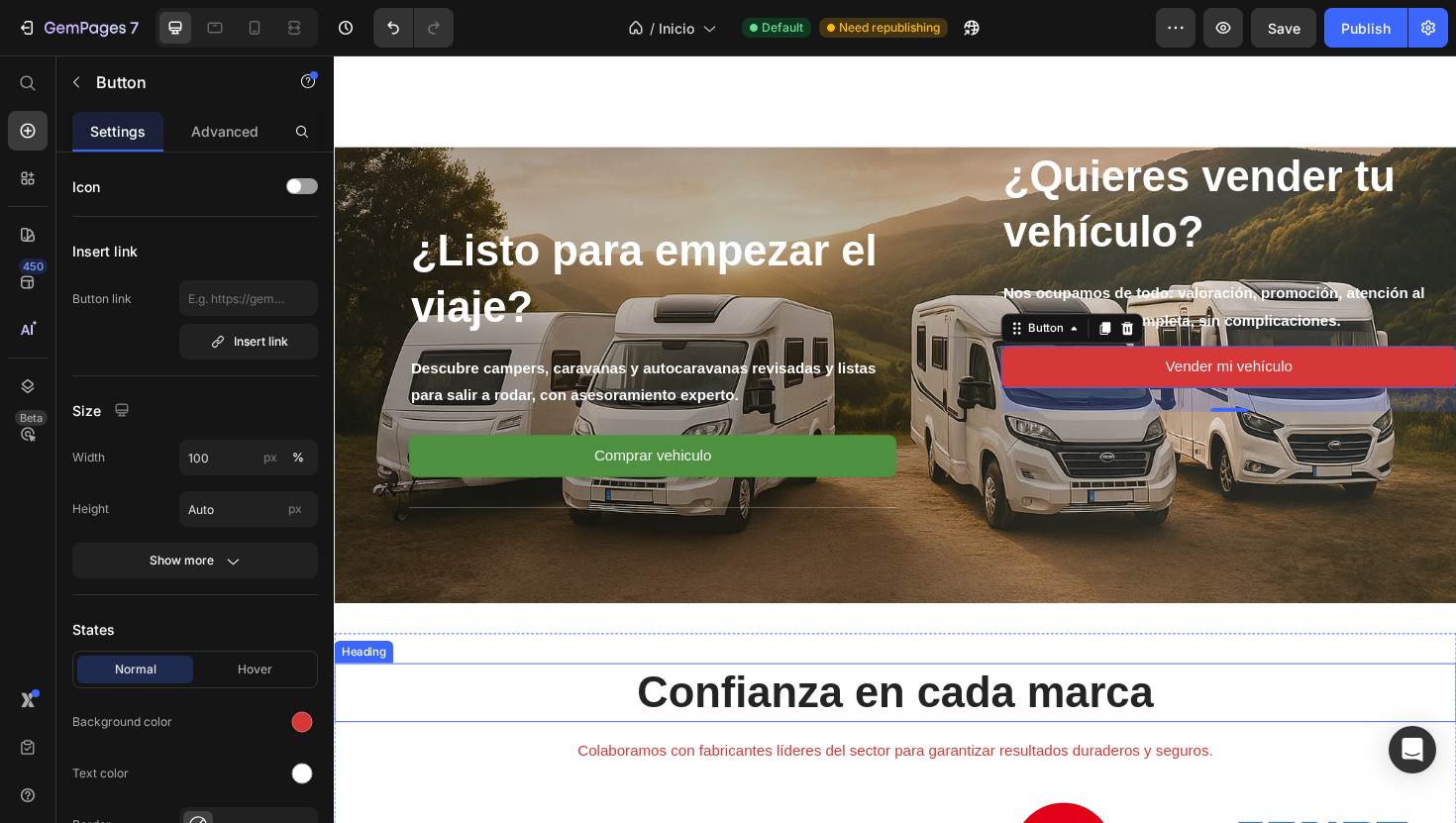 click on "Confianza en cada marca" at bounding box center [928, 731] 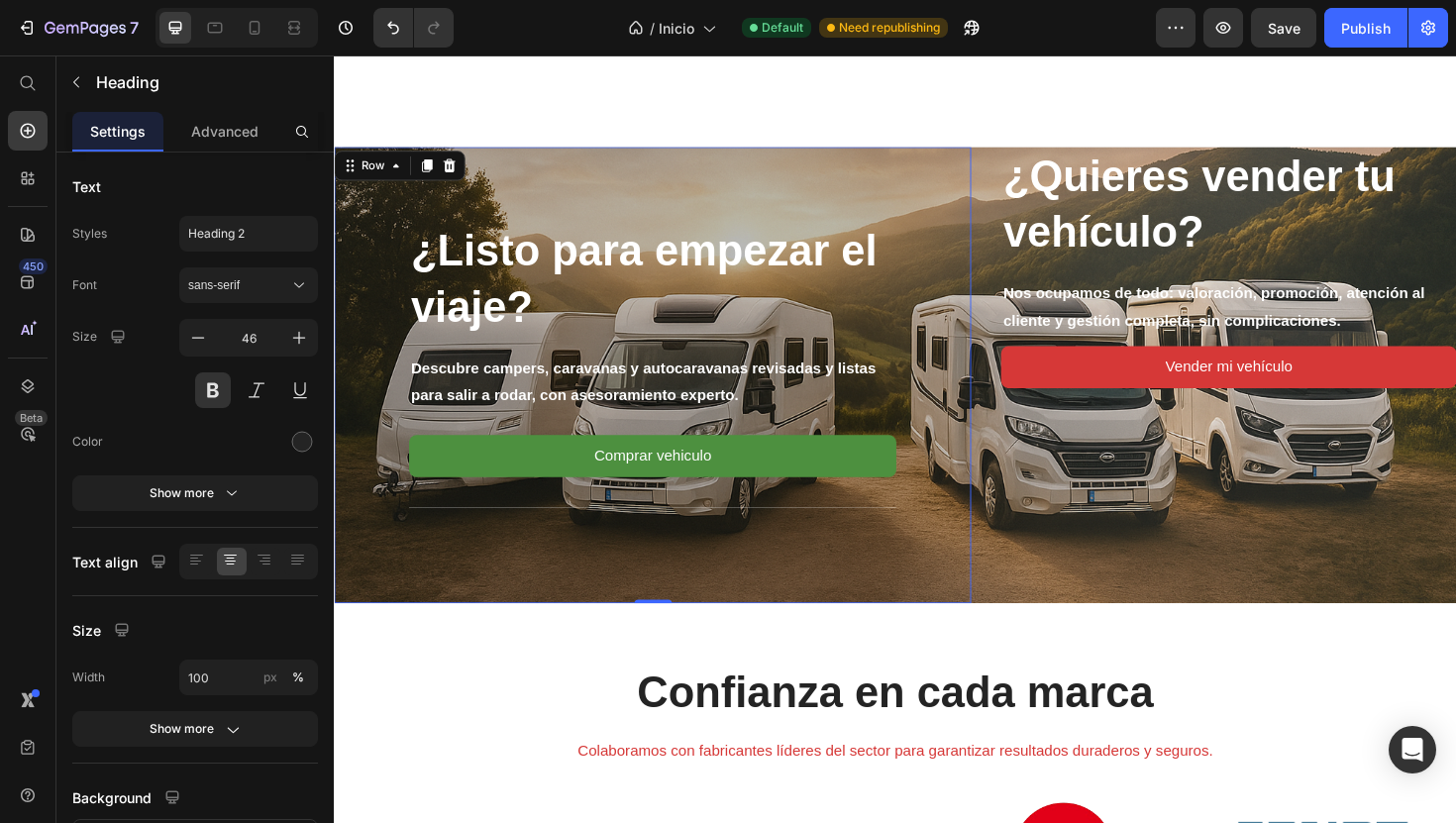 click on "¿Listo para empezar el viaje? Heading Descubre campers, caravanas y autocaravanas revisadas y listas para salir a rodar, con asesoramiento experto. Text block Comprar vehiculo Button                Title Line" at bounding box center [671, 394] 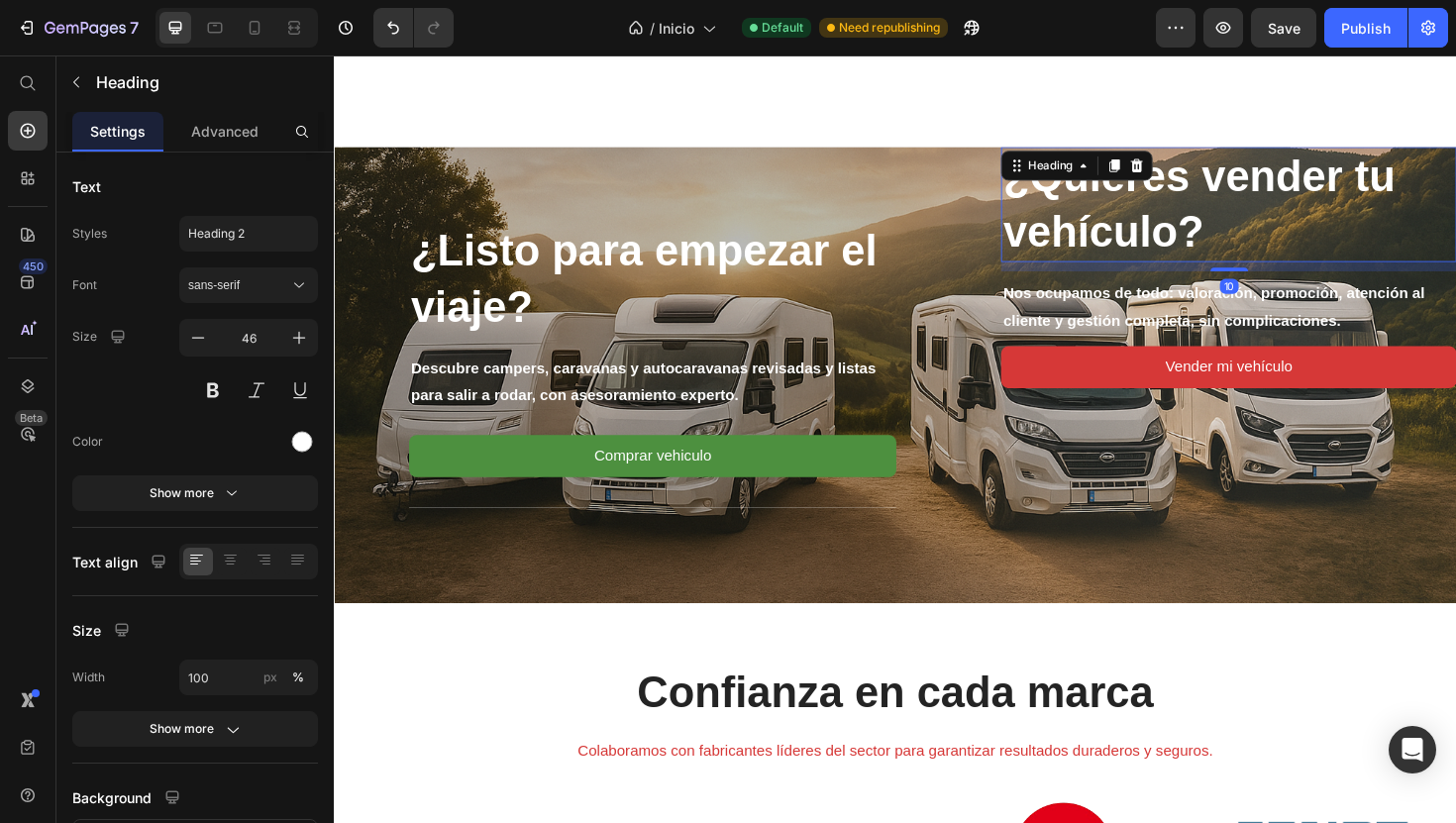 click on "¿Quieres vender tu vehículo?" at bounding box center (1281, 214) 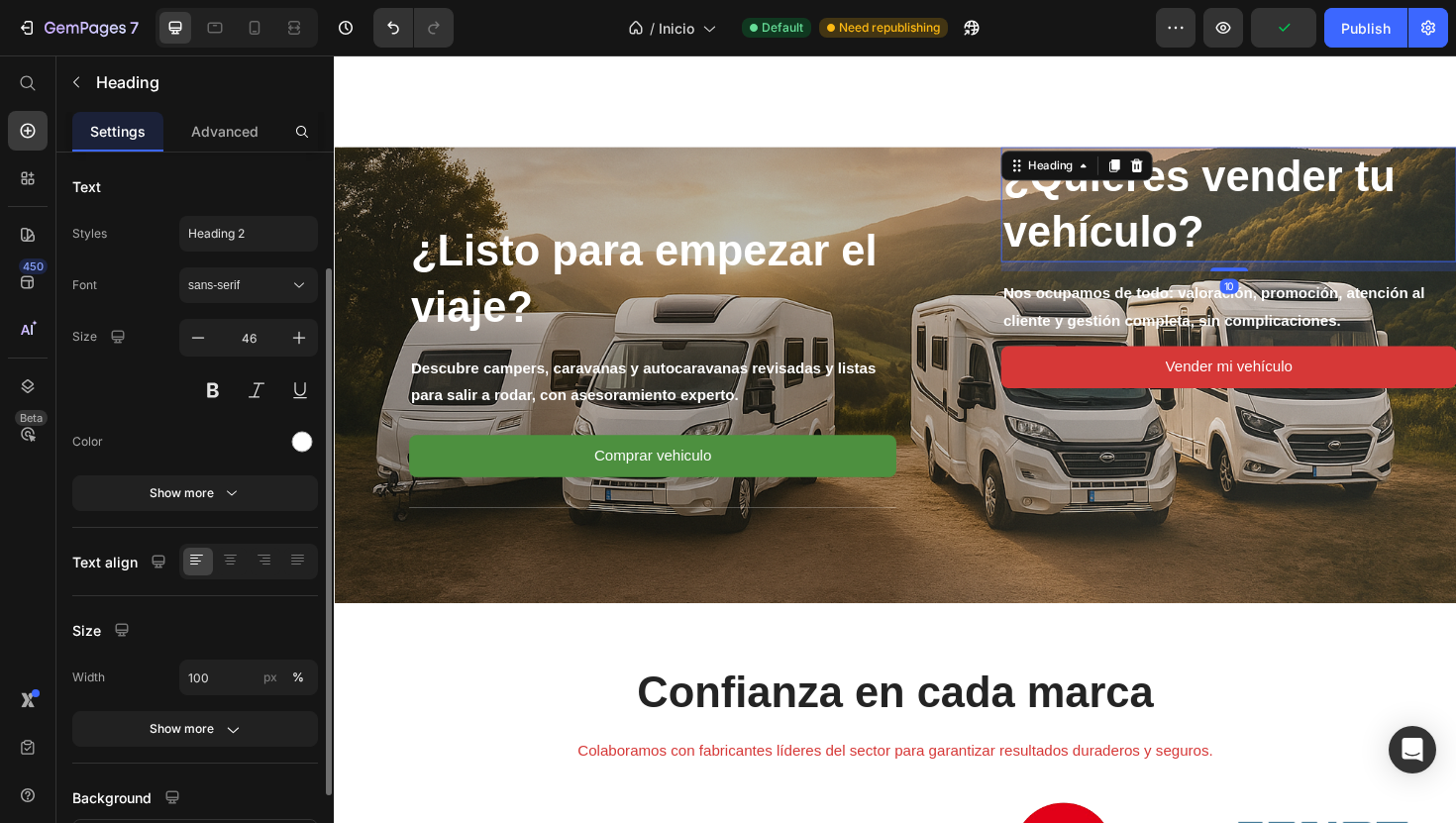 scroll, scrollTop: 275, scrollLeft: 0, axis: vertical 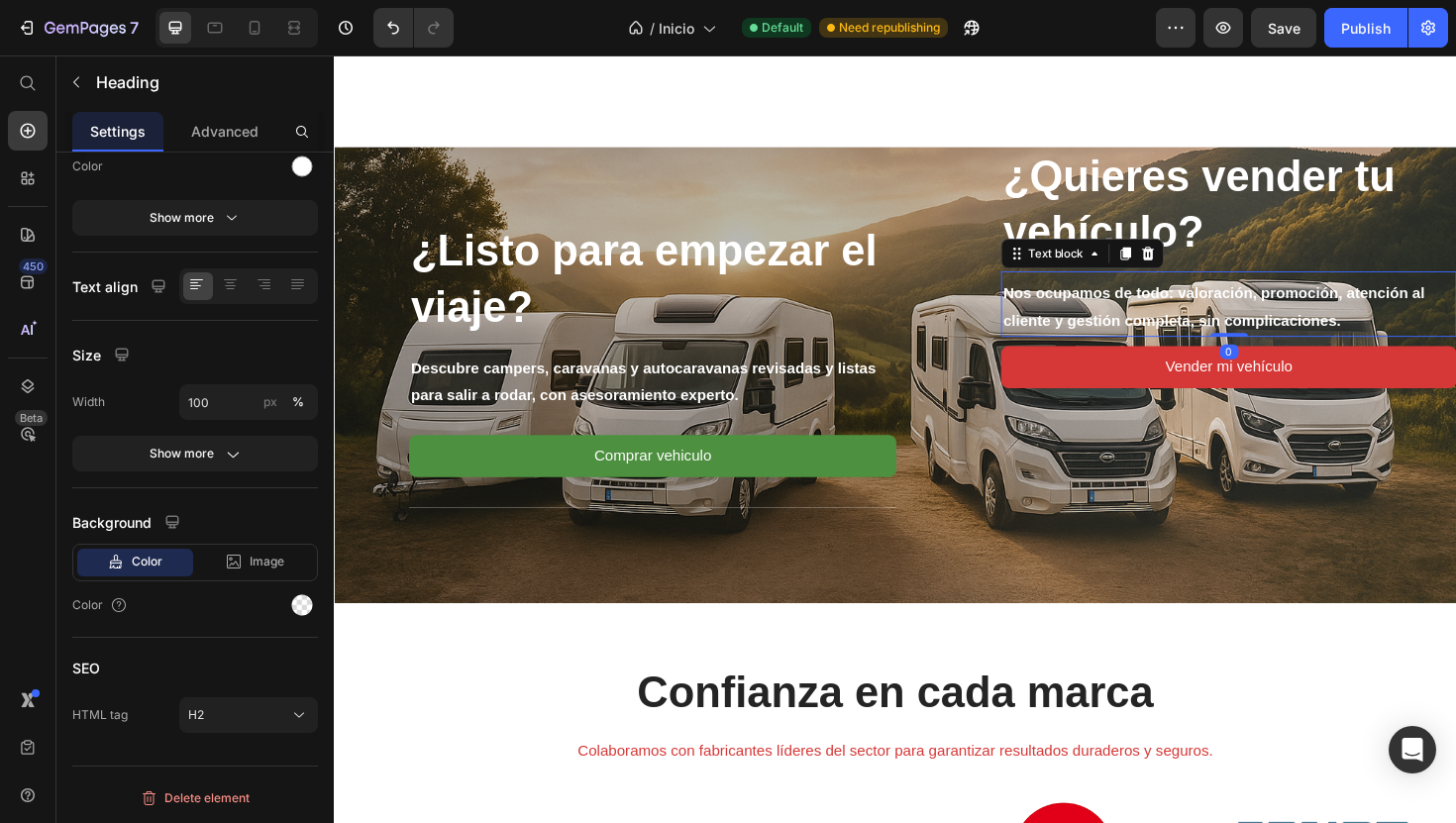 click on "Nos ocupamos de todo: valoración, promoción, atención al cliente y gestión completa, sin complicaciones." at bounding box center (1281, 323) 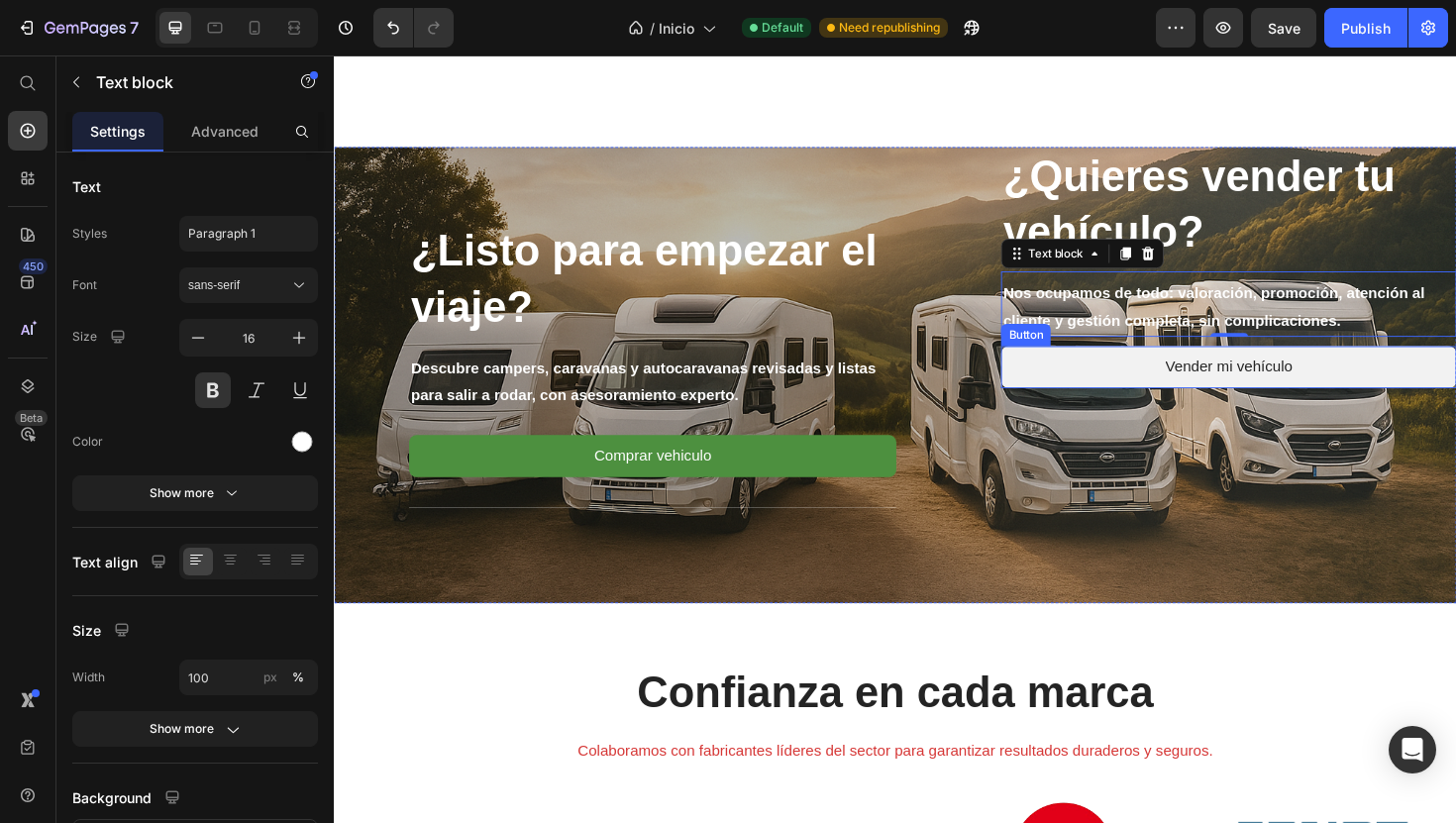 click on "Vender mi vehículo" at bounding box center [1281, 385] 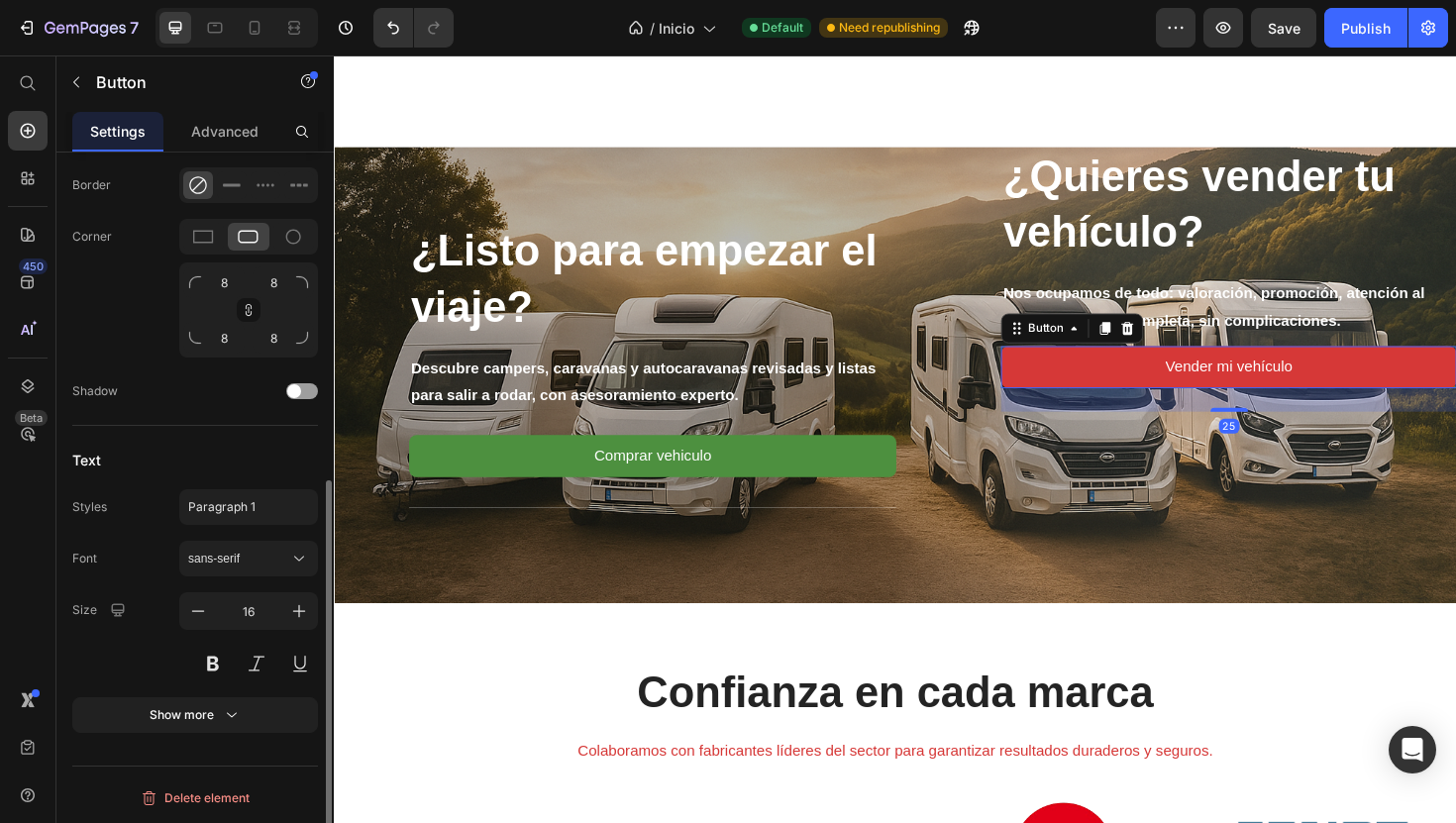 scroll, scrollTop: 627, scrollLeft: 0, axis: vertical 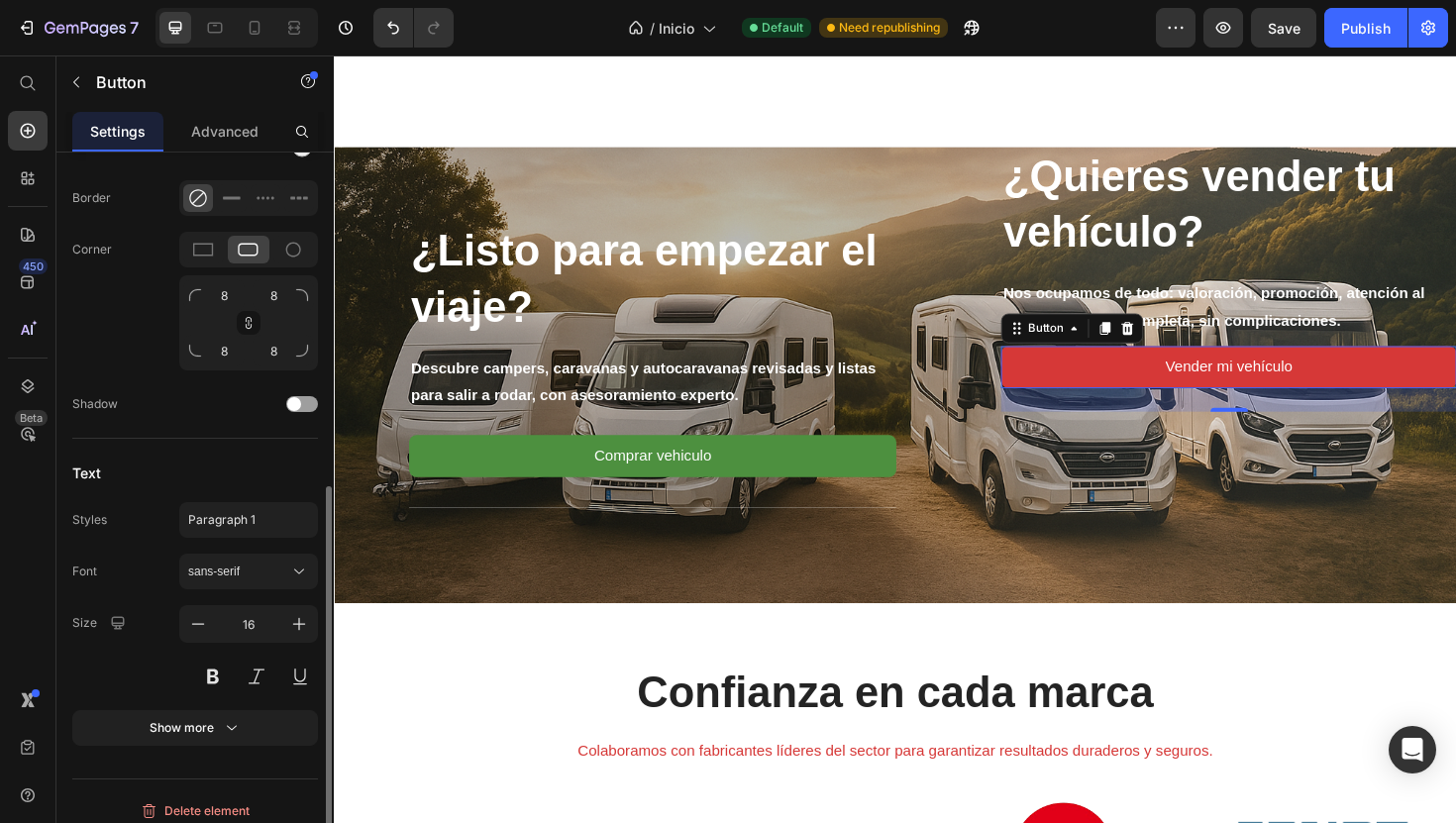 click on "Text color" 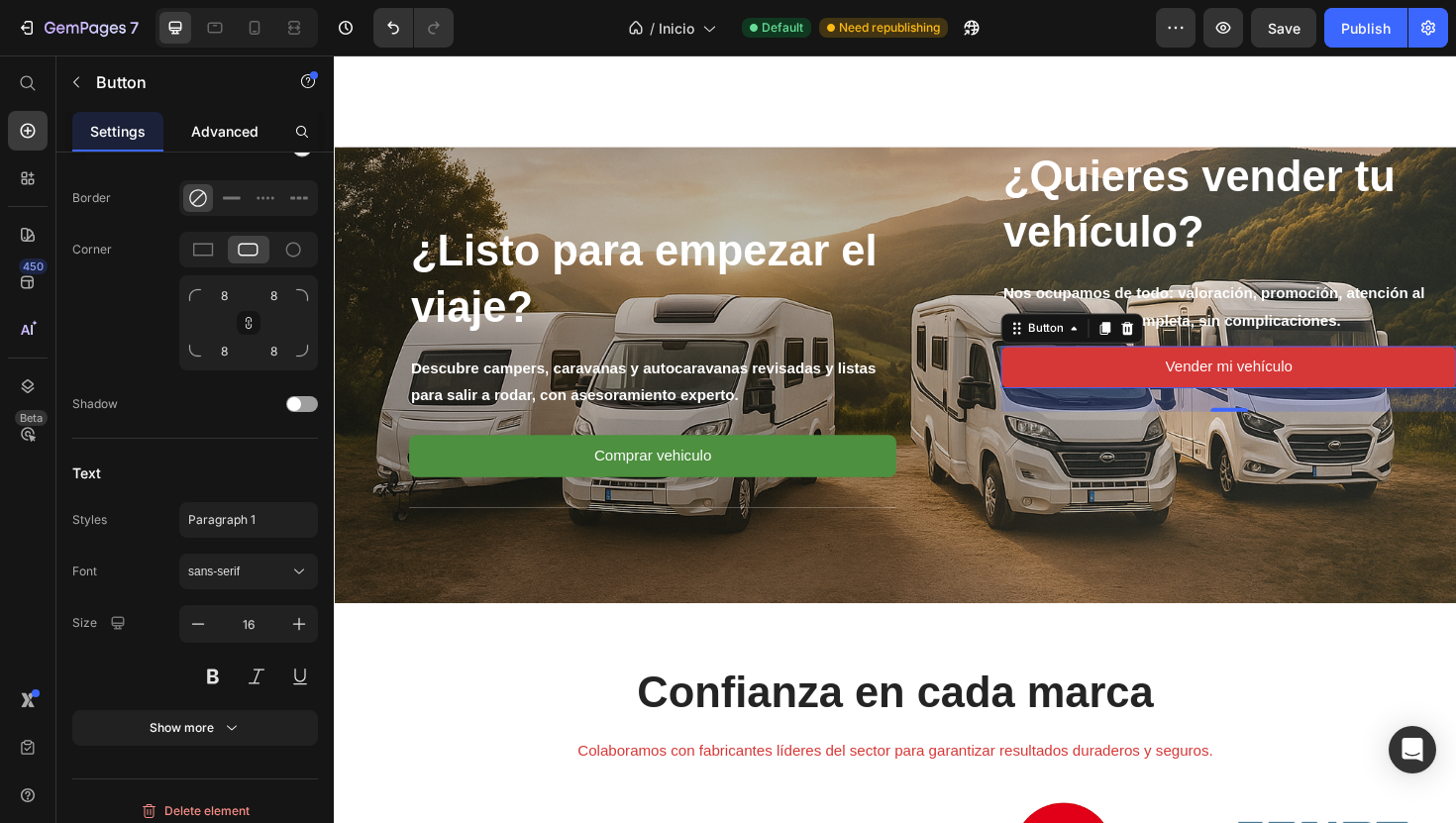 click on "Advanced" 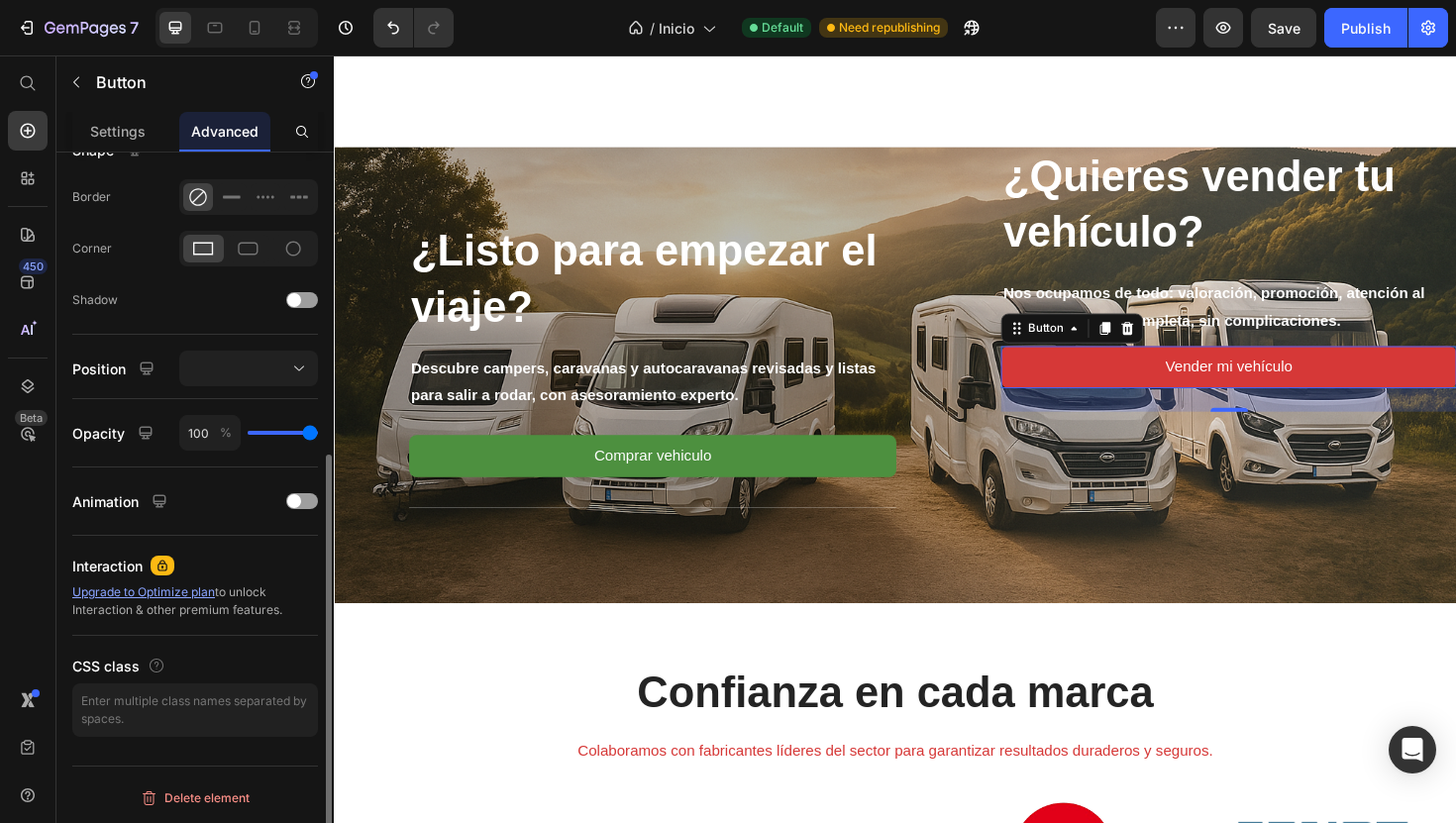 scroll, scrollTop: 0, scrollLeft: 0, axis: both 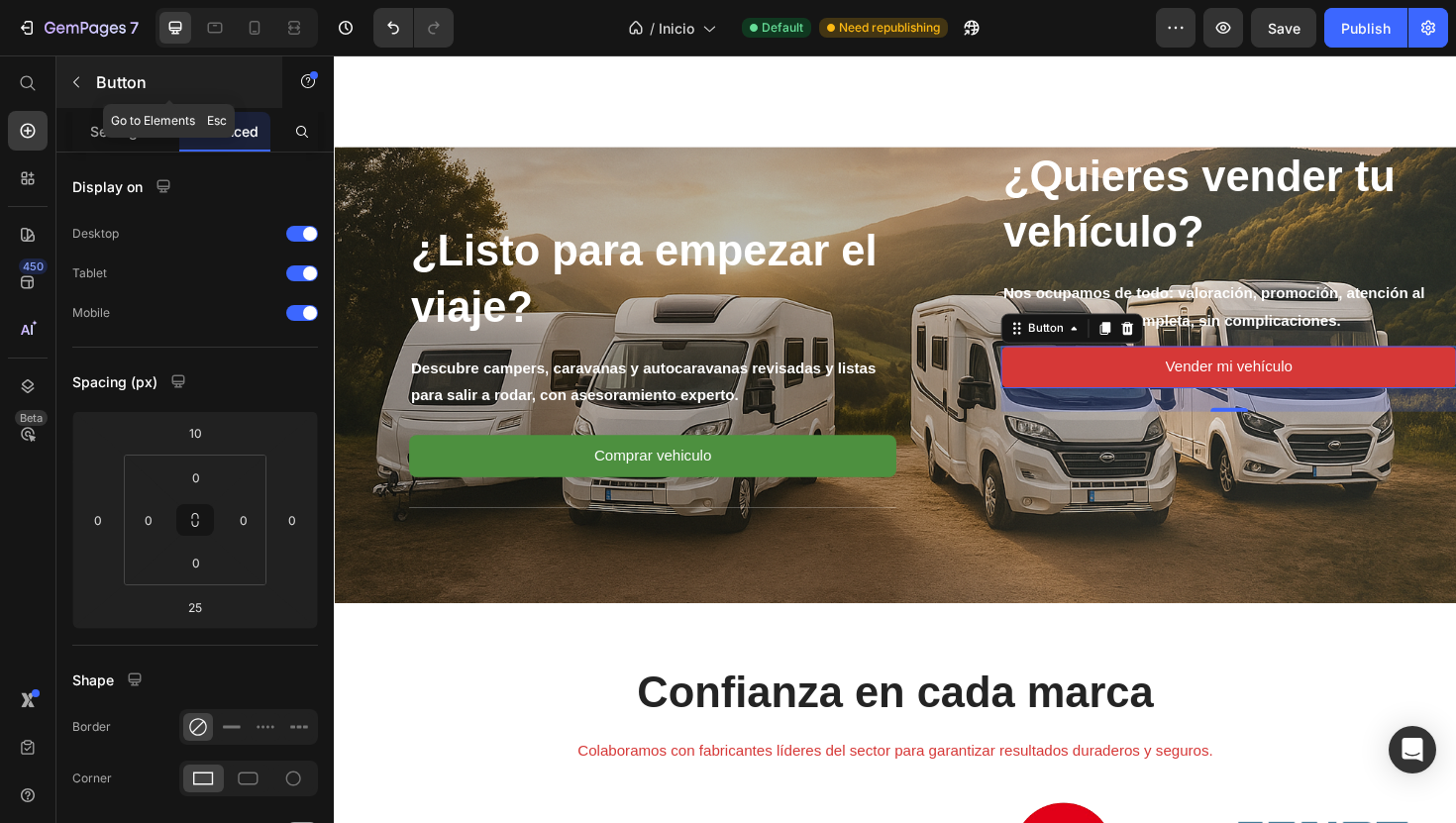 click at bounding box center [76, 82] 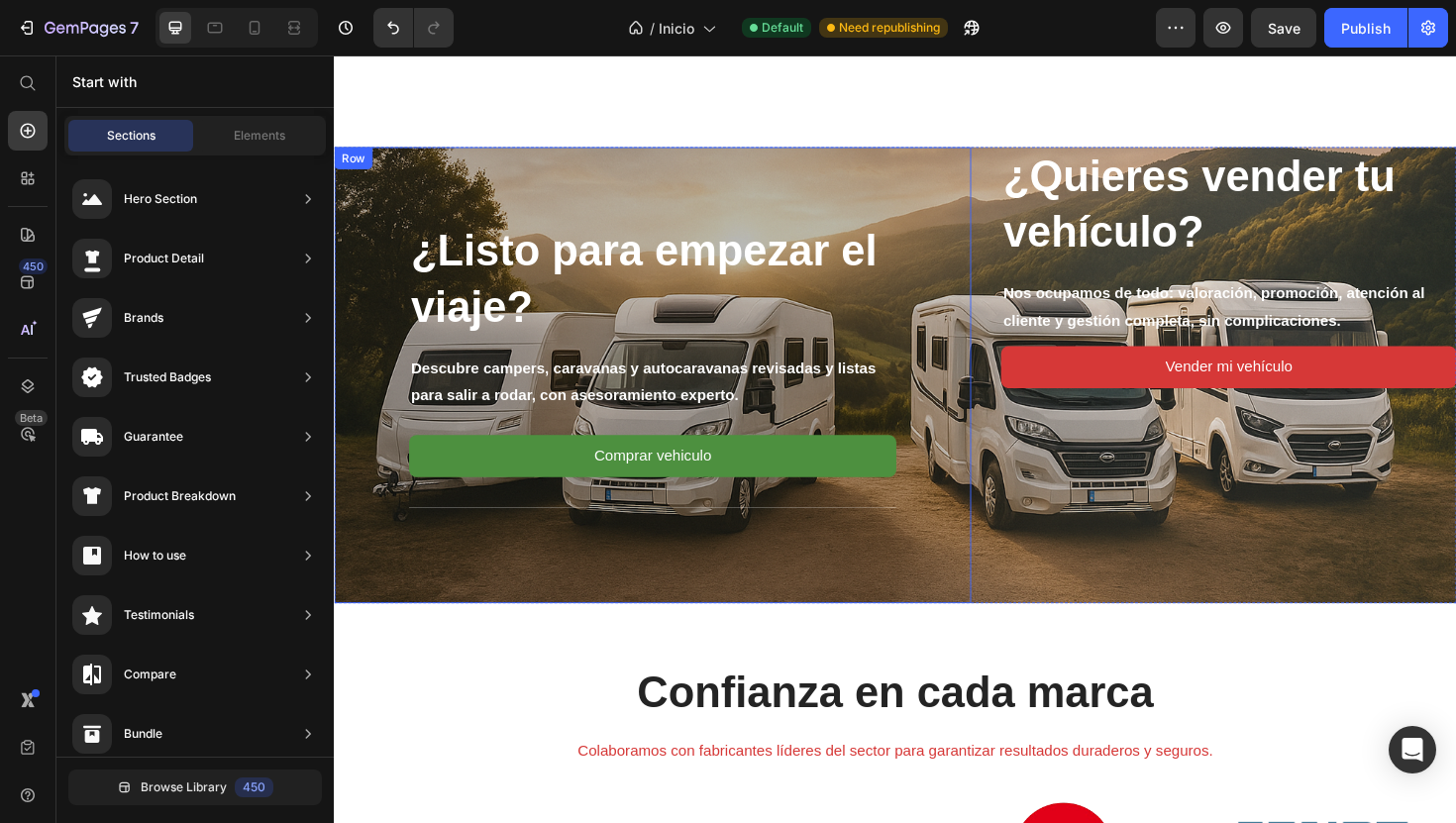 click on "¿Listo para empezar el viaje? Heading Descubre campers, caravanas y autocaravanas revisadas y listas para salir a rodar, con asesoramiento experto. Text block Comprar vehiculo Button                Title Line Row" at bounding box center [671, 394] 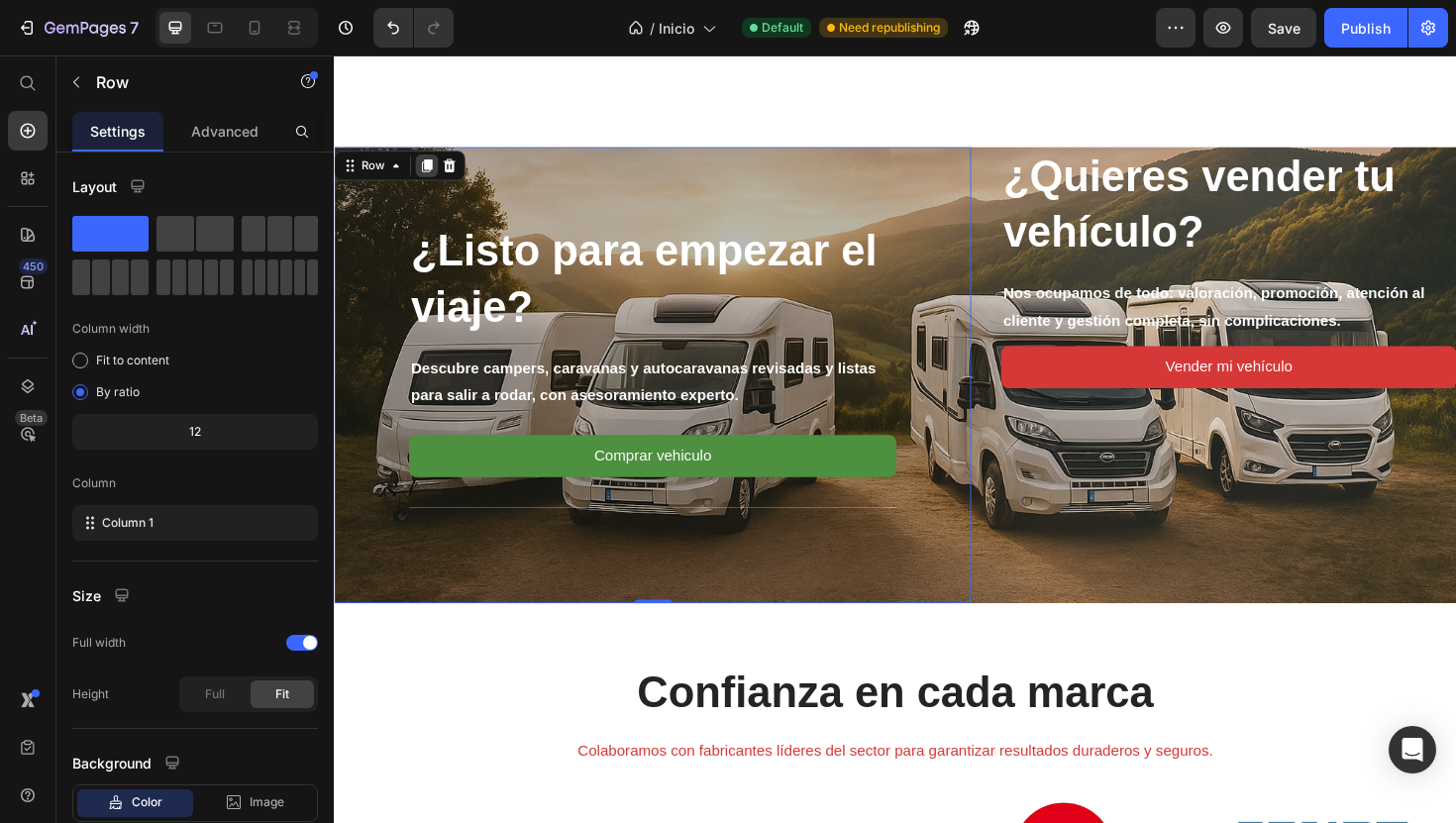 click 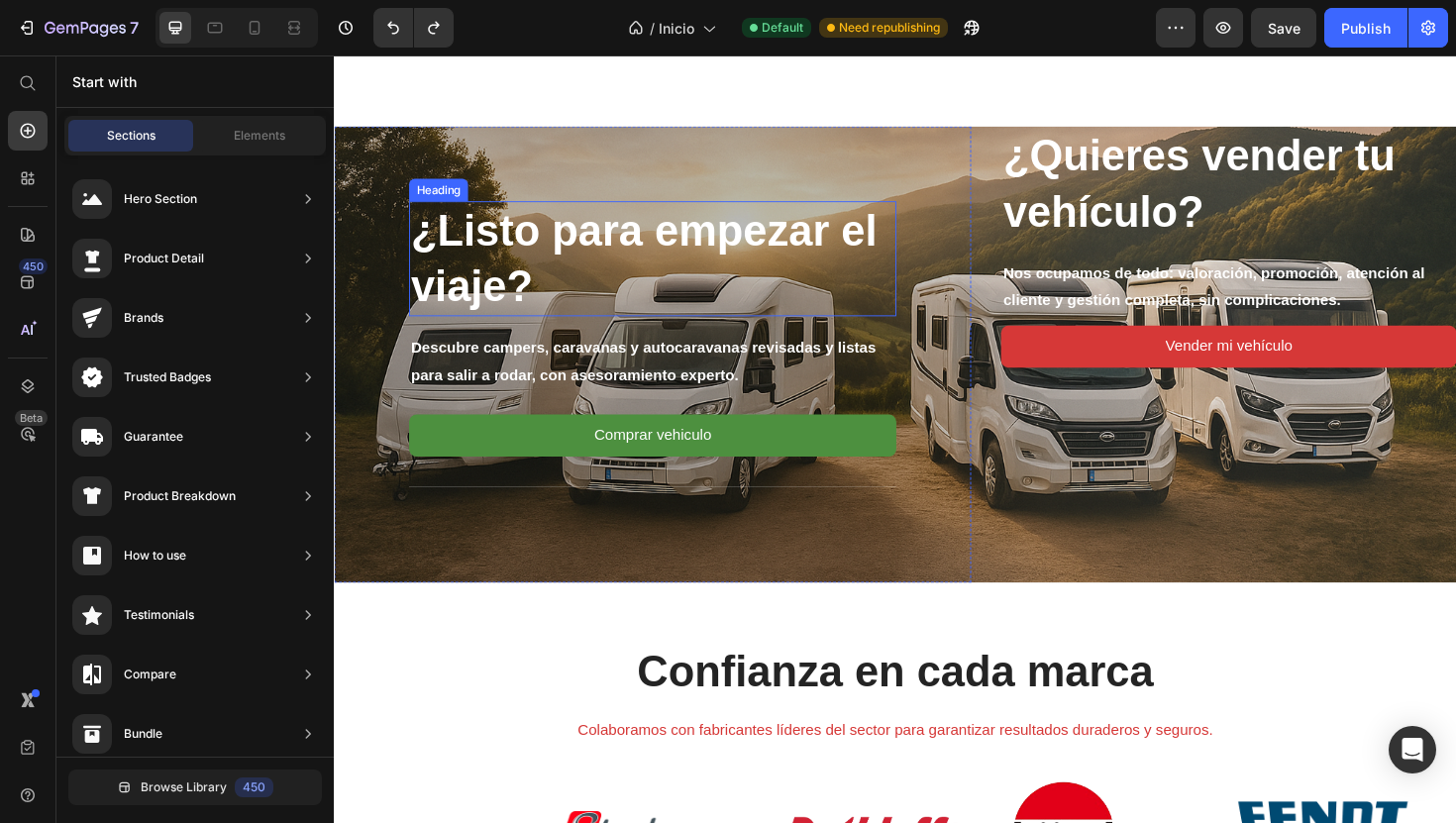 scroll, scrollTop: 3211, scrollLeft: 0, axis: vertical 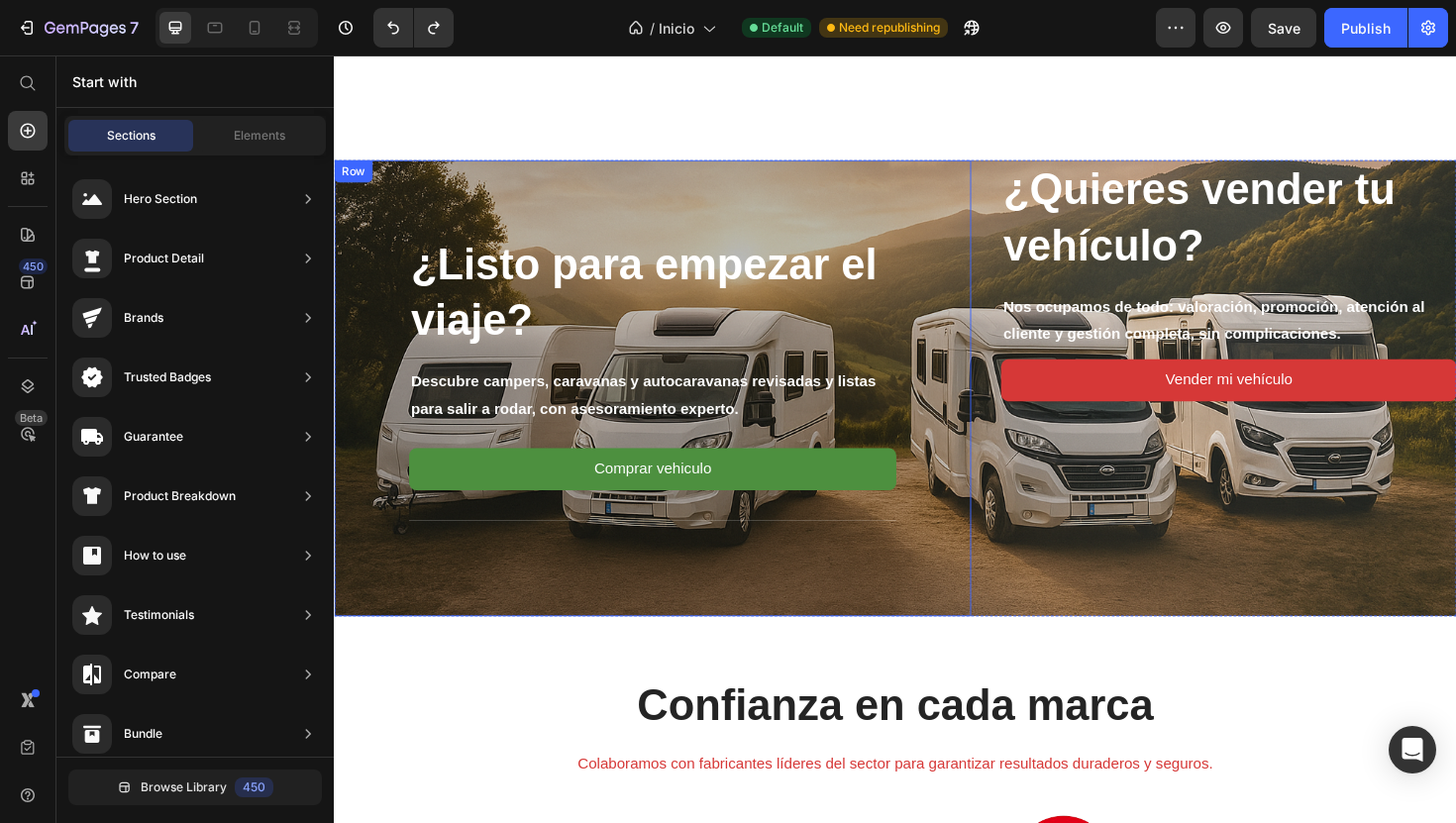 click on "¿Listo para empezar el viaje? Heading Descubre campers, caravanas y autocaravanas revisadas y listas para salir a rodar, con asesoramiento experto. Text block Comprar vehiculo Button                Title Line Row" at bounding box center (671, 408) 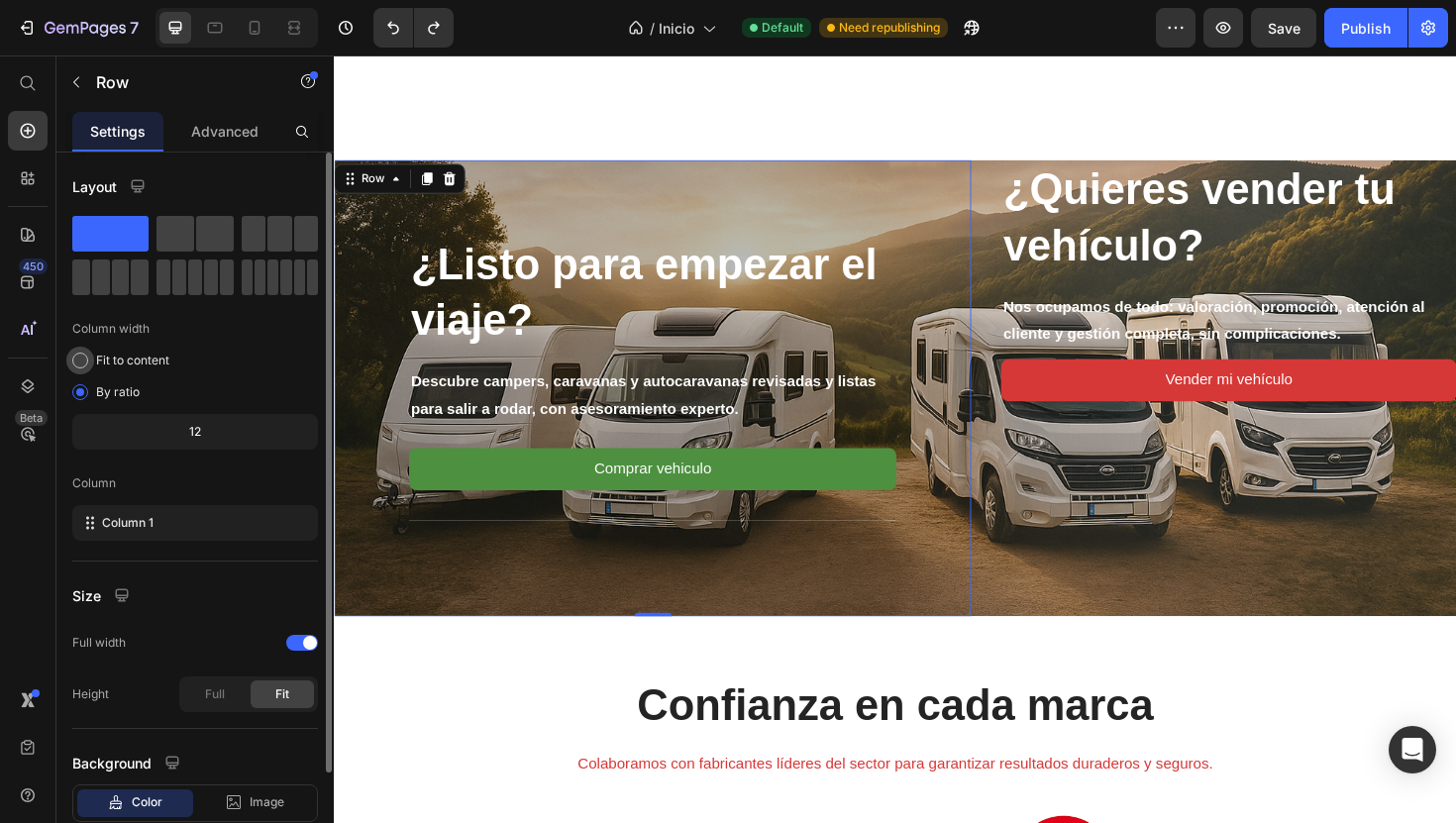 click on "Fit to content" 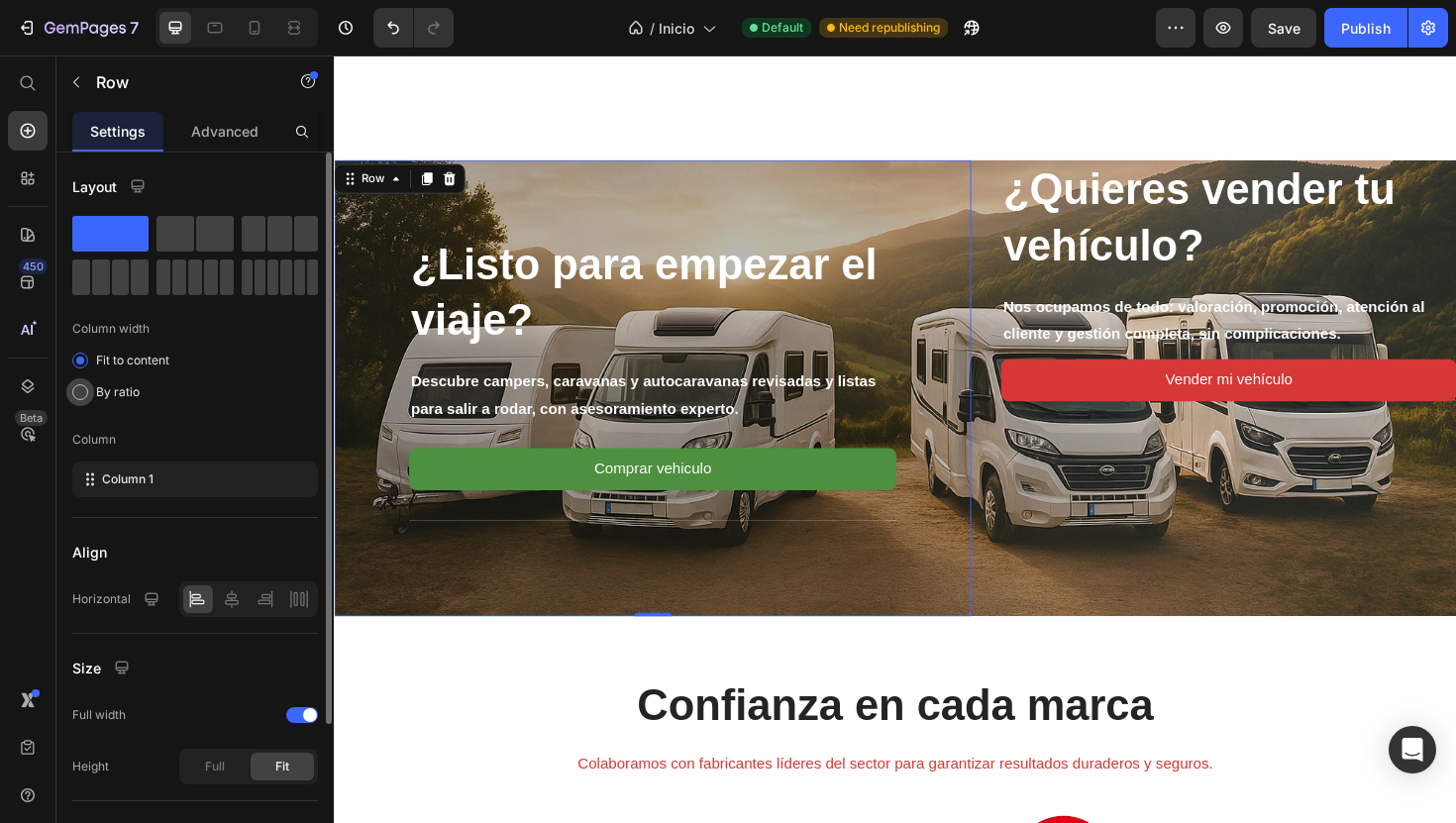click on "By ratio" at bounding box center [118, 392] 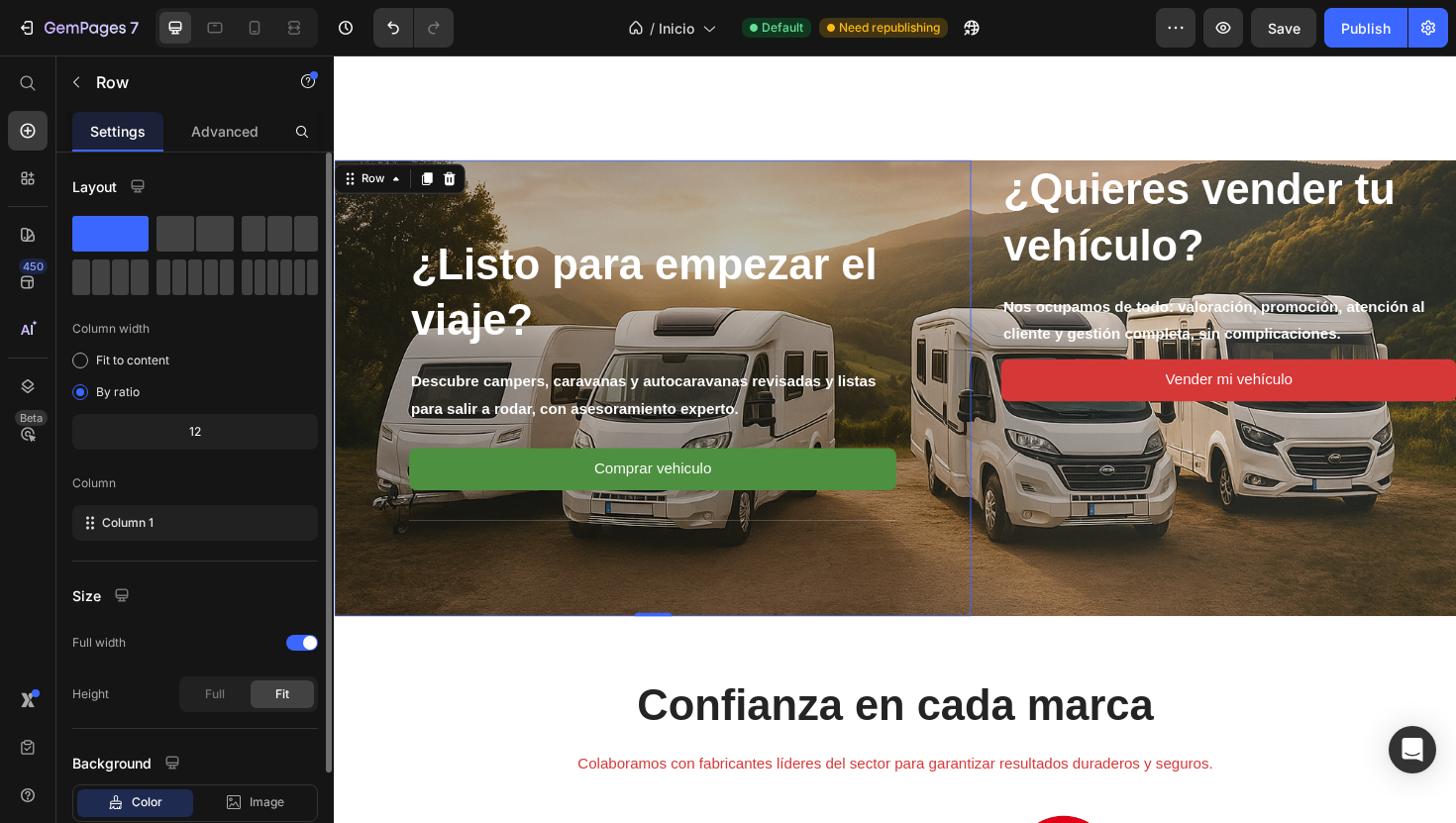 click on "12" 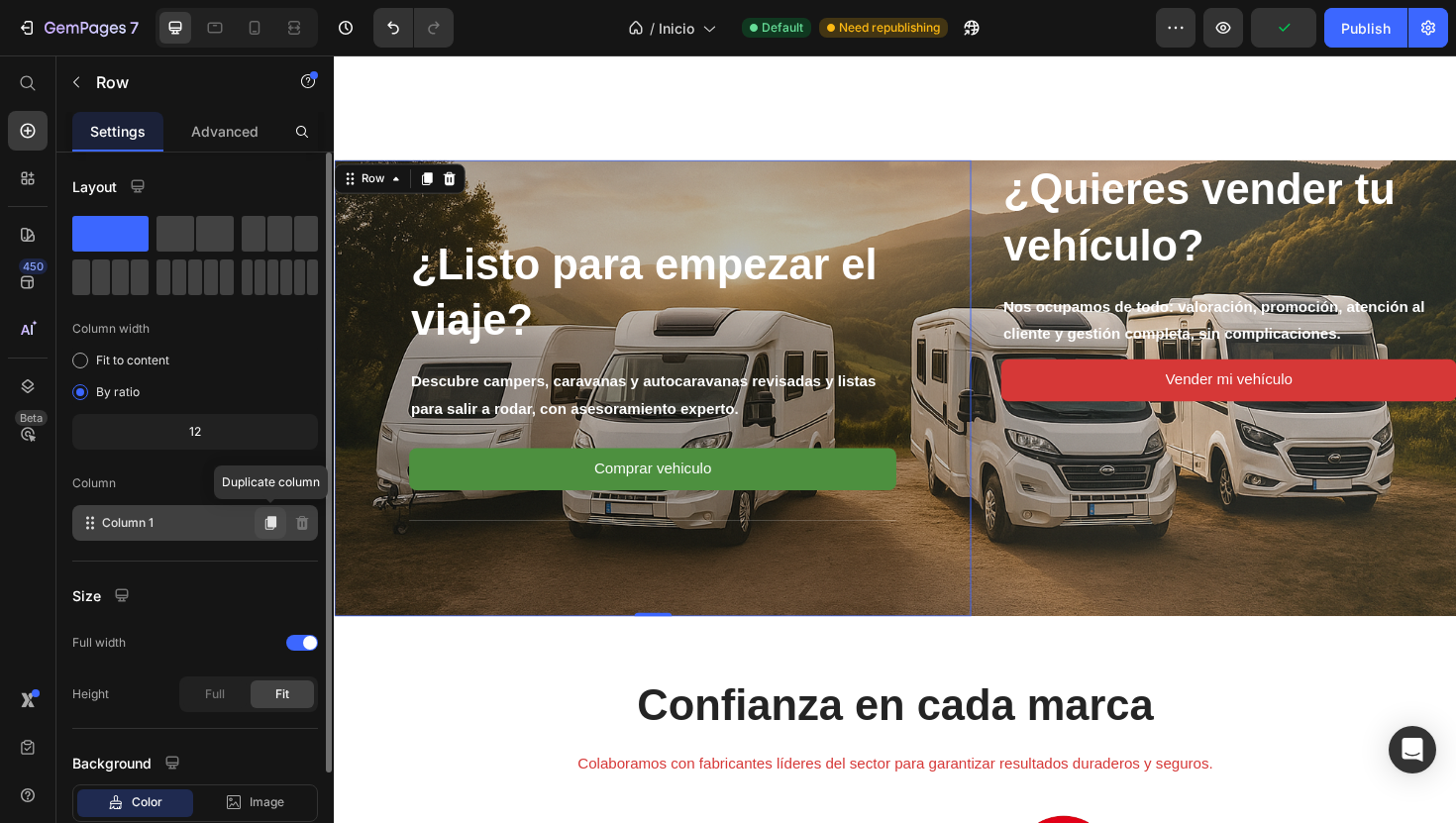 click 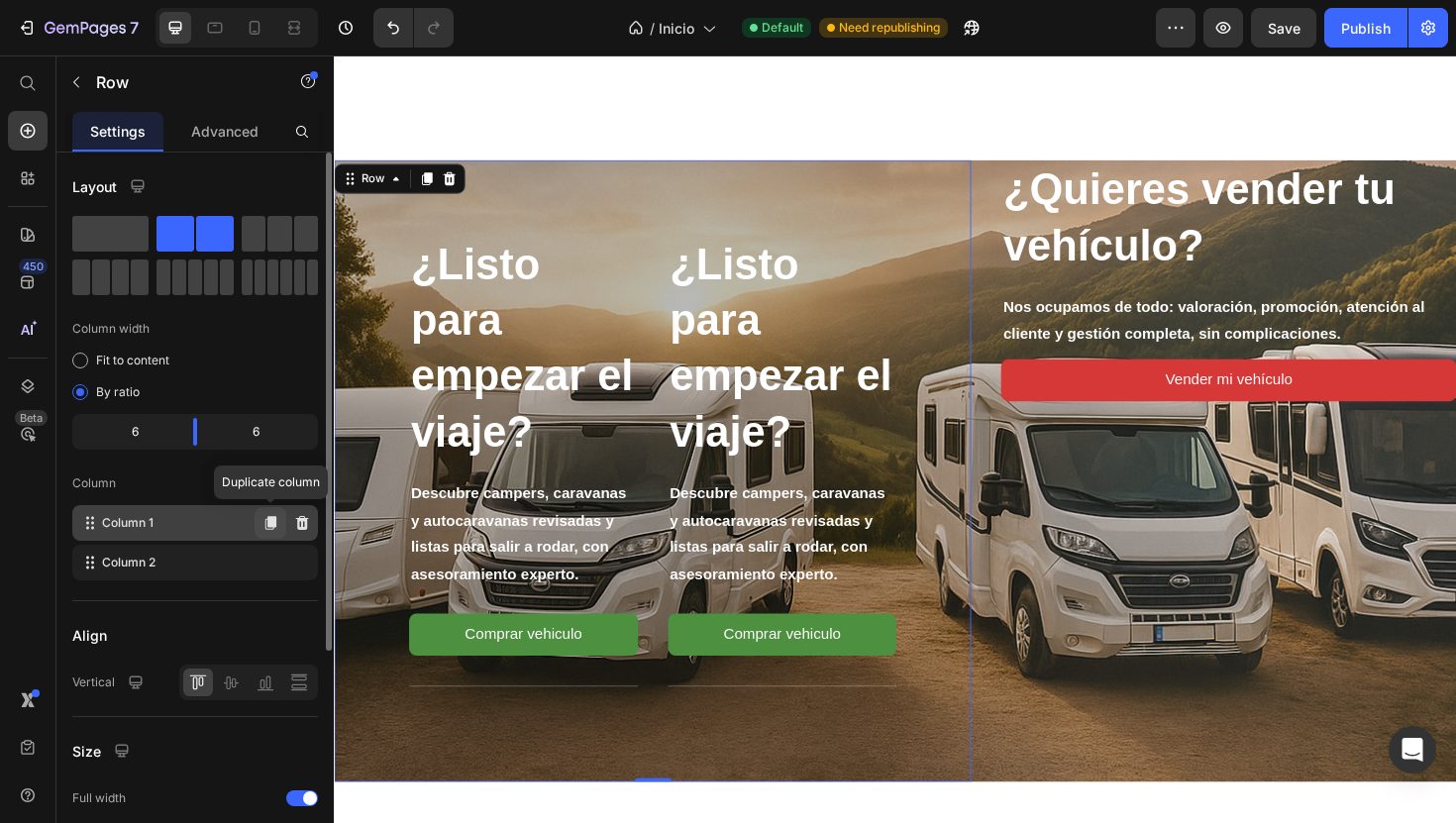 type 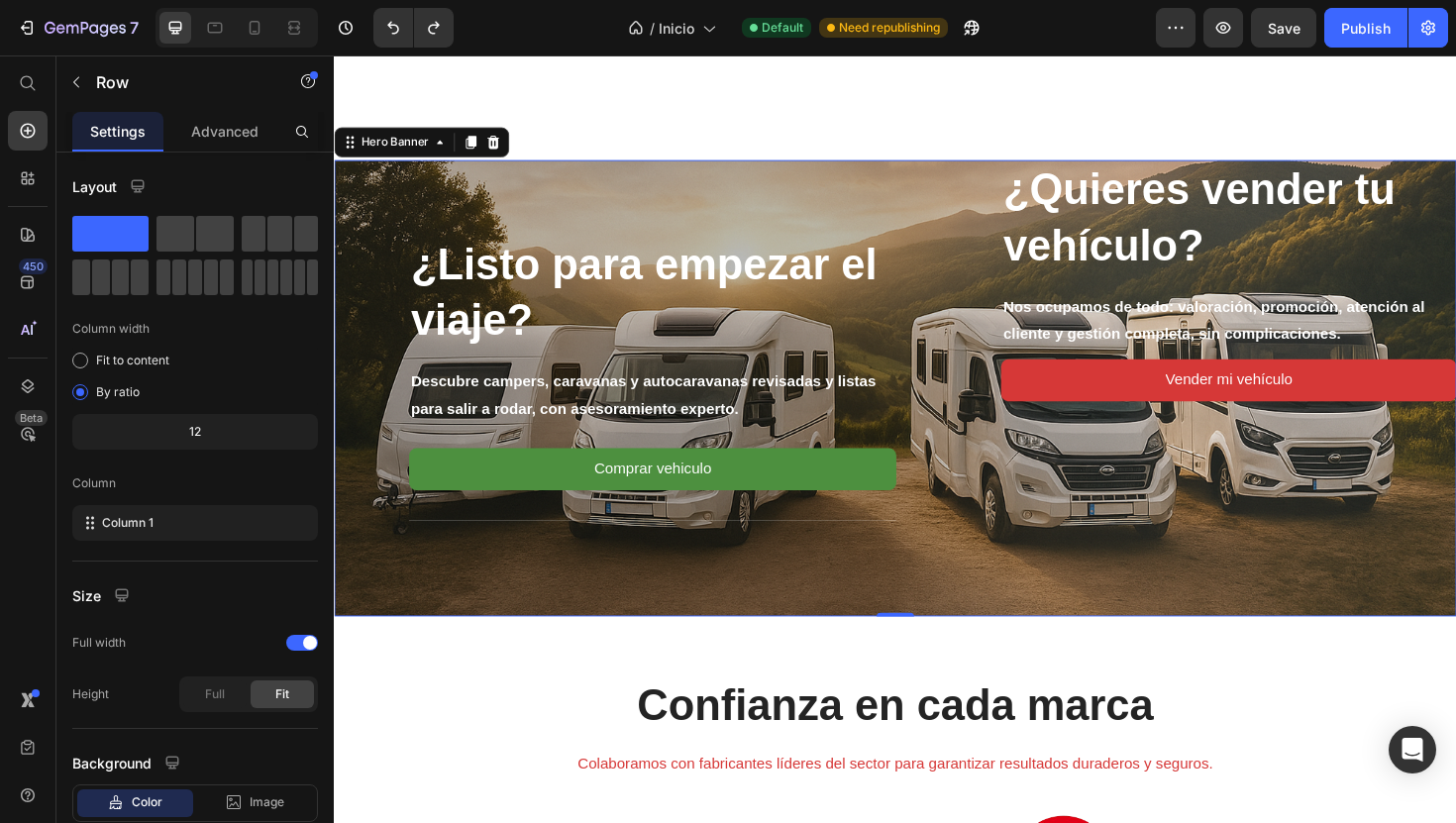 click on "¿Quieres vender tu vehículo? Heading Nos ocupamos de todo: valoración, promoción, atención al cliente y gestión completa, sin complicaciones. Text block Vender mi vehículo Button" at bounding box center [1281, 408] 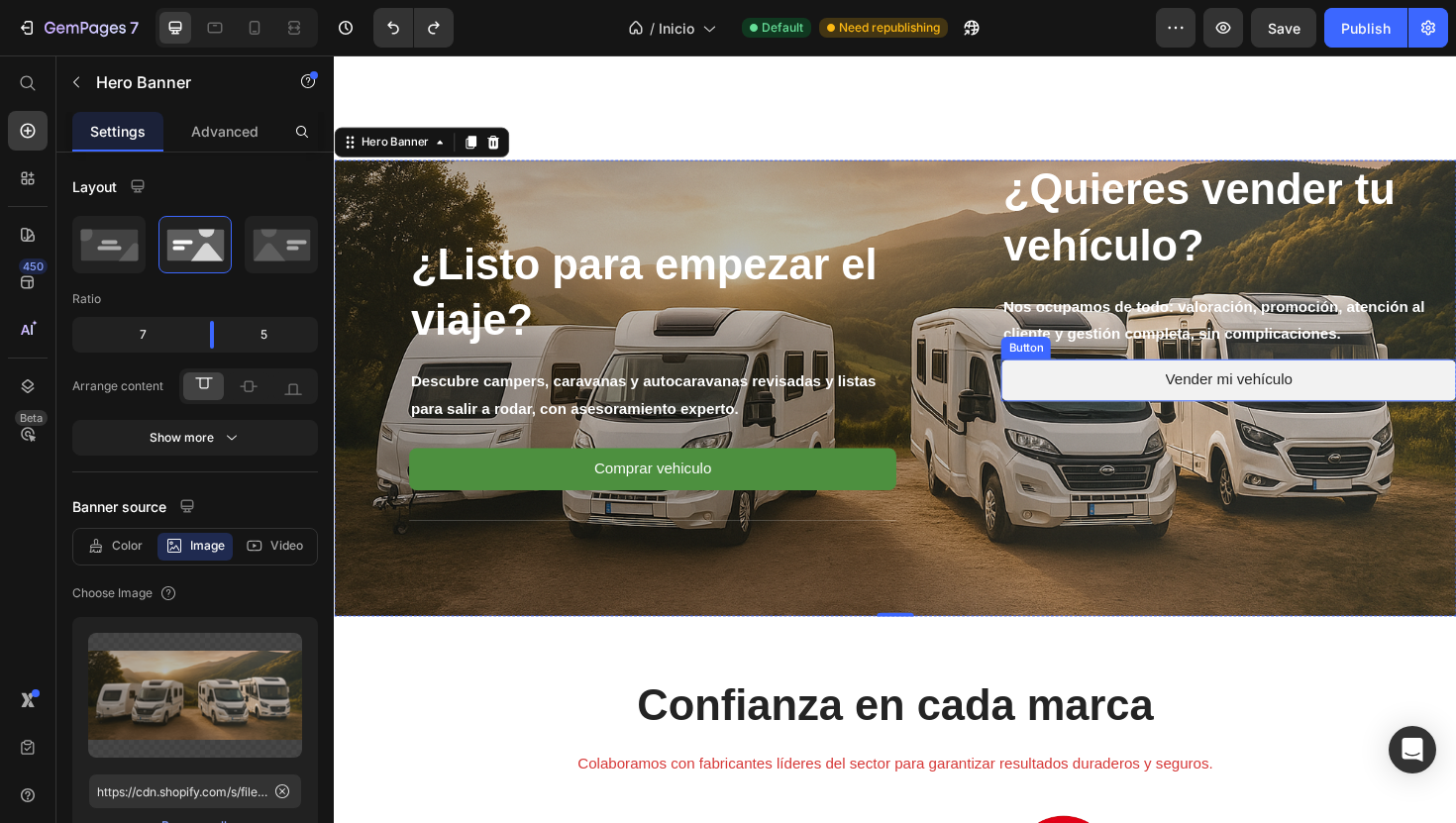 click on "Vender mi vehículo" at bounding box center [1281, 399] 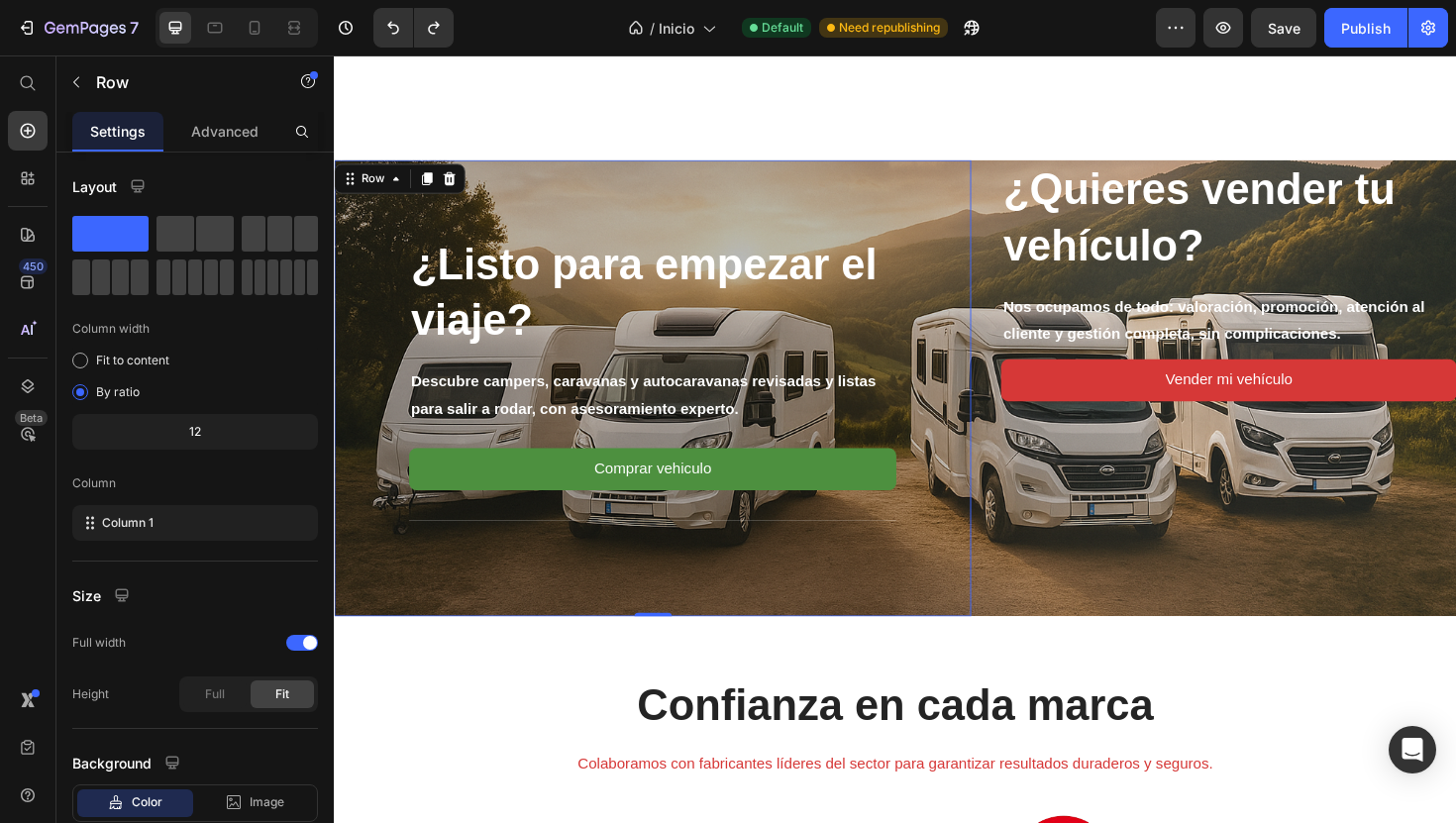 click on "¿Listo para empezar el viaje? Heading Descubre campers, caravanas y autocaravanas revisadas y listas para salir a rodar, con asesoramiento experto. Text block Comprar vehiculo Button                Title Line Row   0" at bounding box center (671, 408) 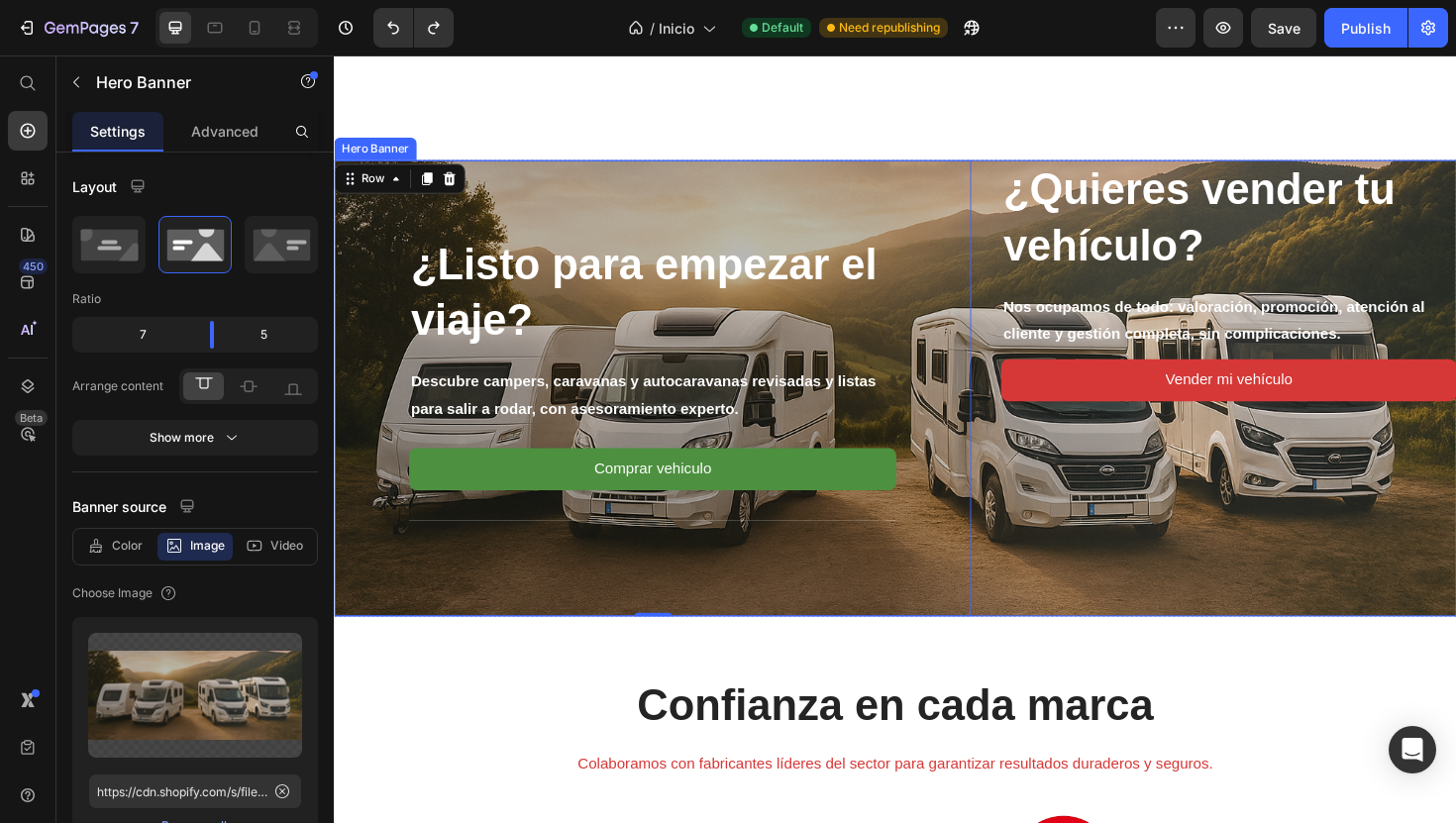 click on "¿Listo para empezar el viaje? Heading Descubre campers, caravanas y autocaravanas revisadas y listas para salir a rodar, con asesoramiento experto. Text block Comprar vehiculo Button                Title Line Row   0 ¿Quieres vender tu vehículo? Heading Nos ocupamos de todo: valoración, promoción, atención al cliente y gestión completa, sin complicaciones. Text block Vender mi vehículo Button" at bounding box center [928, 408] 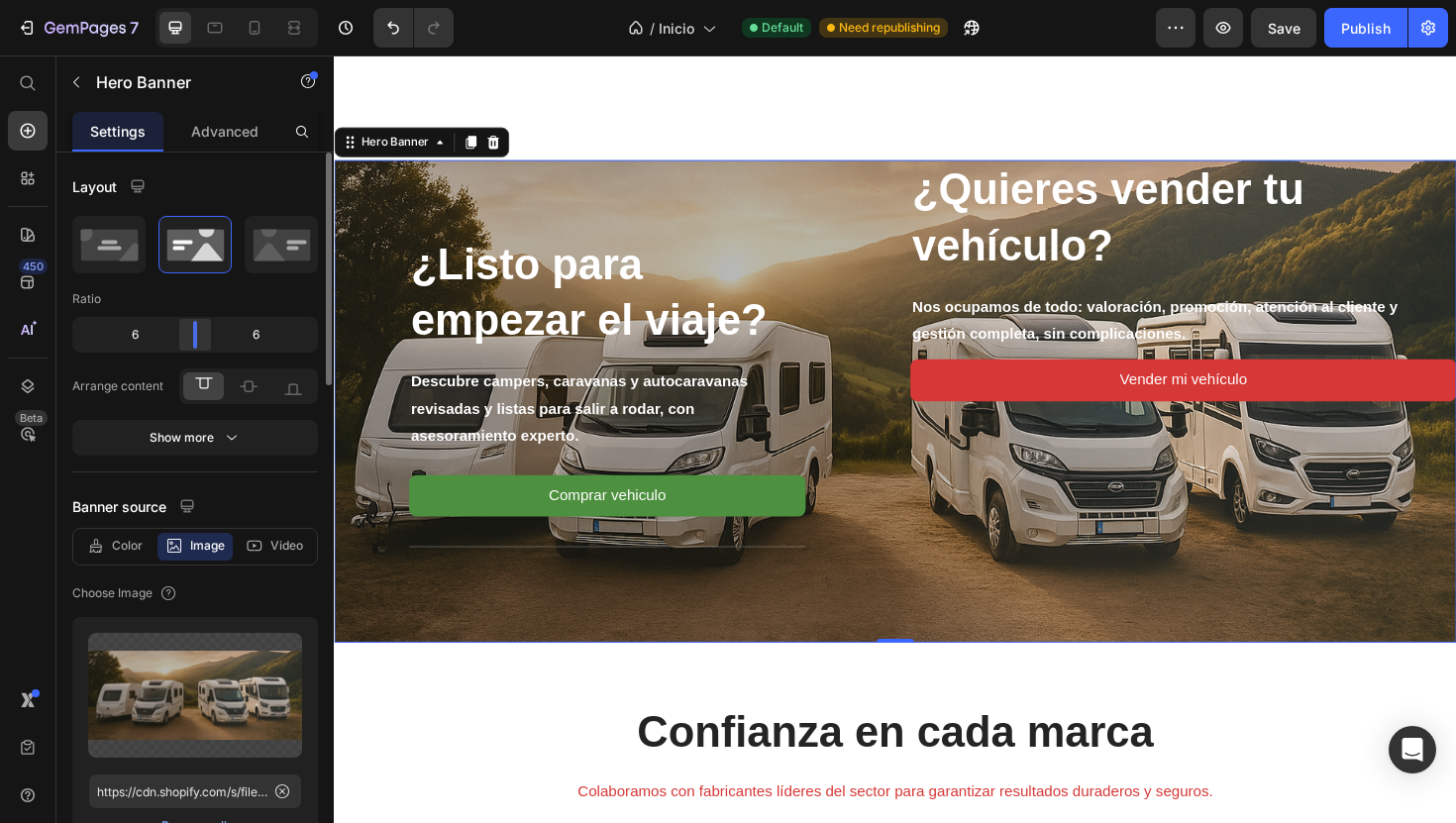 drag, startPoint x: 214, startPoint y: 326, endPoint x: 190, endPoint y: 326, distance: 24 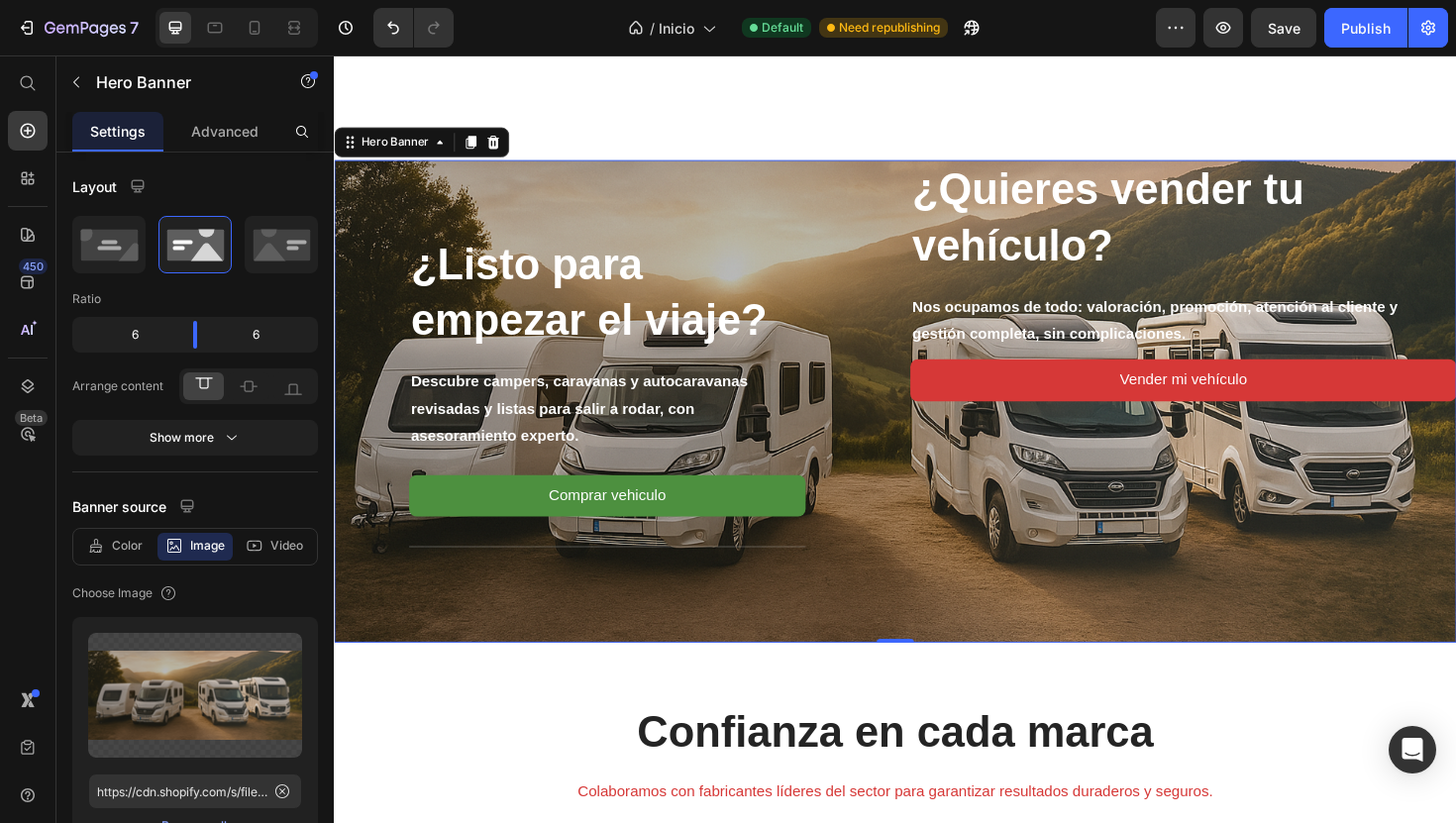 click on "¿Listo para empezar el viaje? Heading Descubre campers, caravanas y autocaravanas revisadas y listas para salir a rodar, con asesoramiento experto. Text block Comprar vehiculo Button                Title Line Row ¿Quieres vender tu vehículo? Heading Nos ocupamos de todo: valoración, promoción, atención al cliente y gestión completa, sin complicaciones. Text block Vender mi vehículo Button" at bounding box center [928, 422] 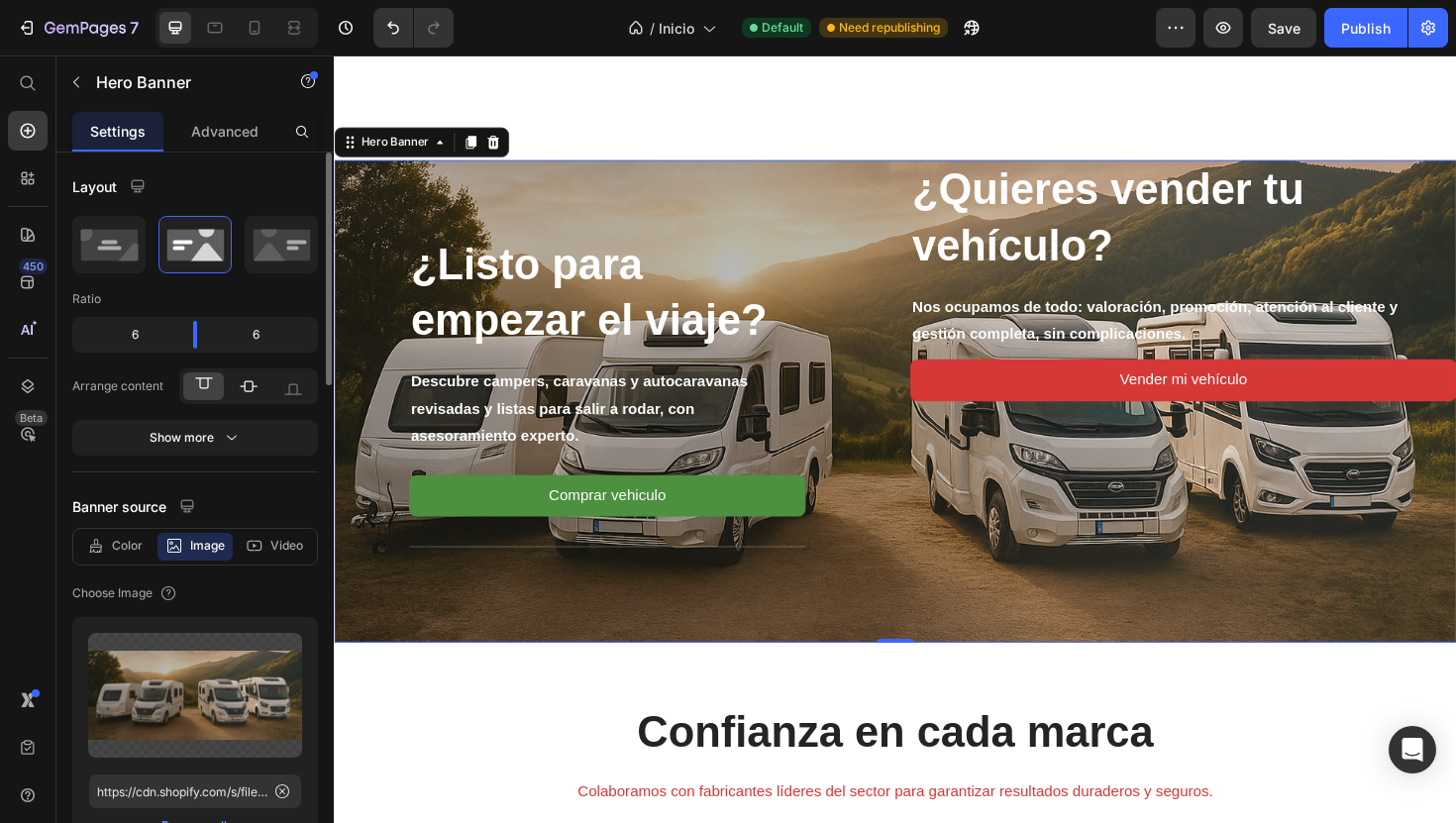 click 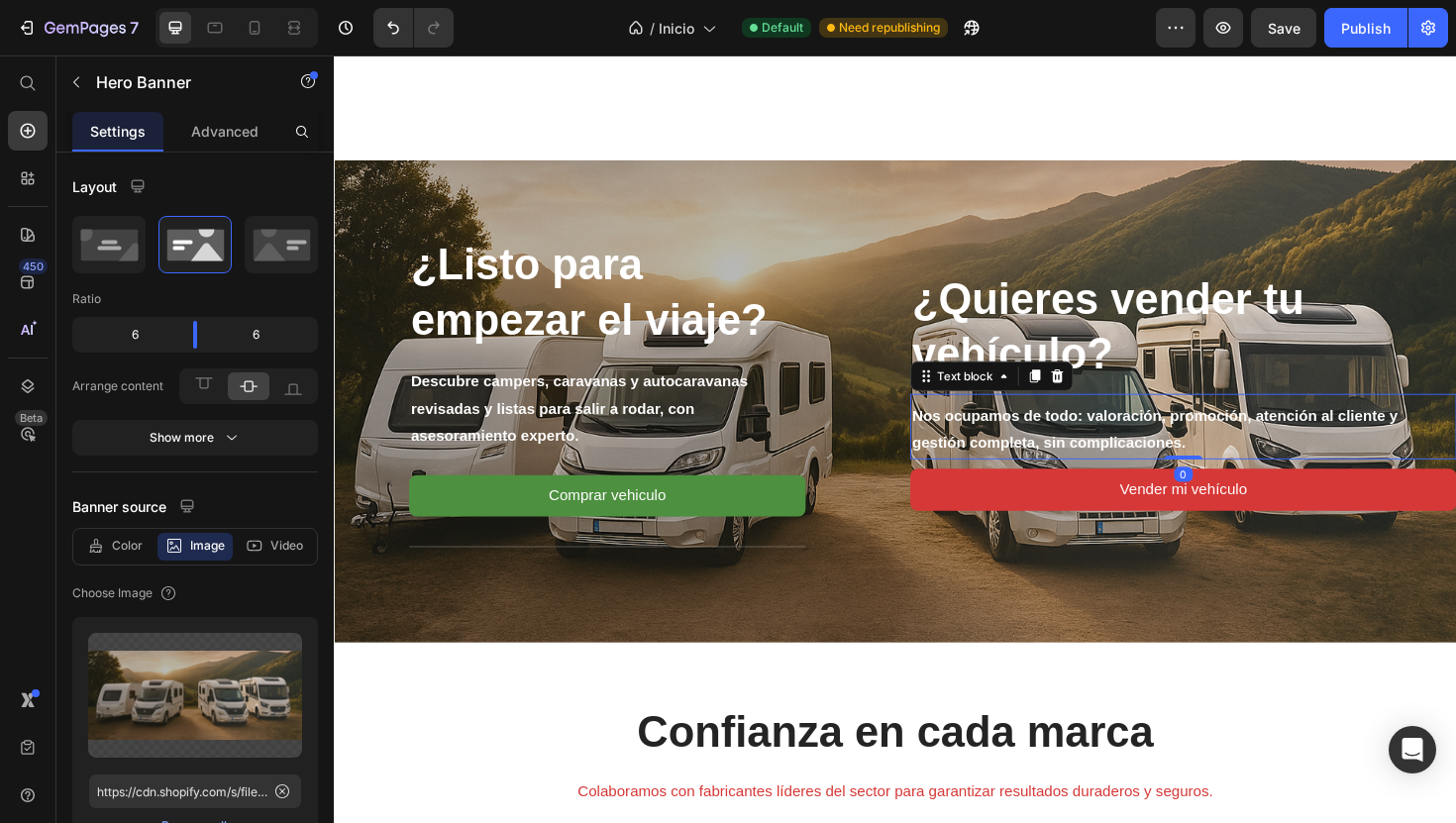 click on "Nos ocupamos de todo: valoración, promoción, atención al cliente y gestión completa, sin complicaciones." at bounding box center (1233, 453) 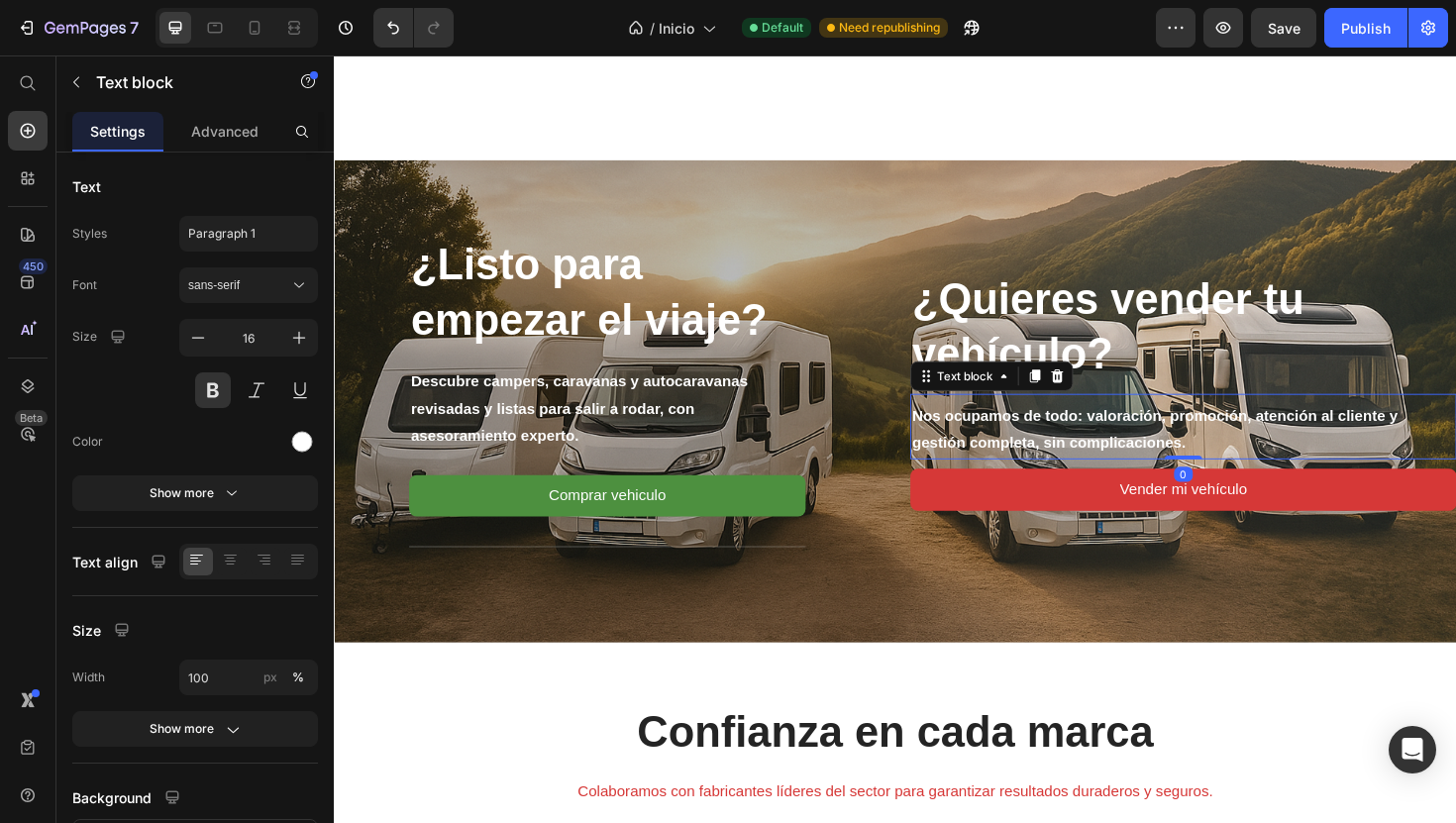 click on "Nos ocupamos de todo: valoración, promoción, atención al cliente y gestión completa, sin complicaciones." at bounding box center (1233, 453) 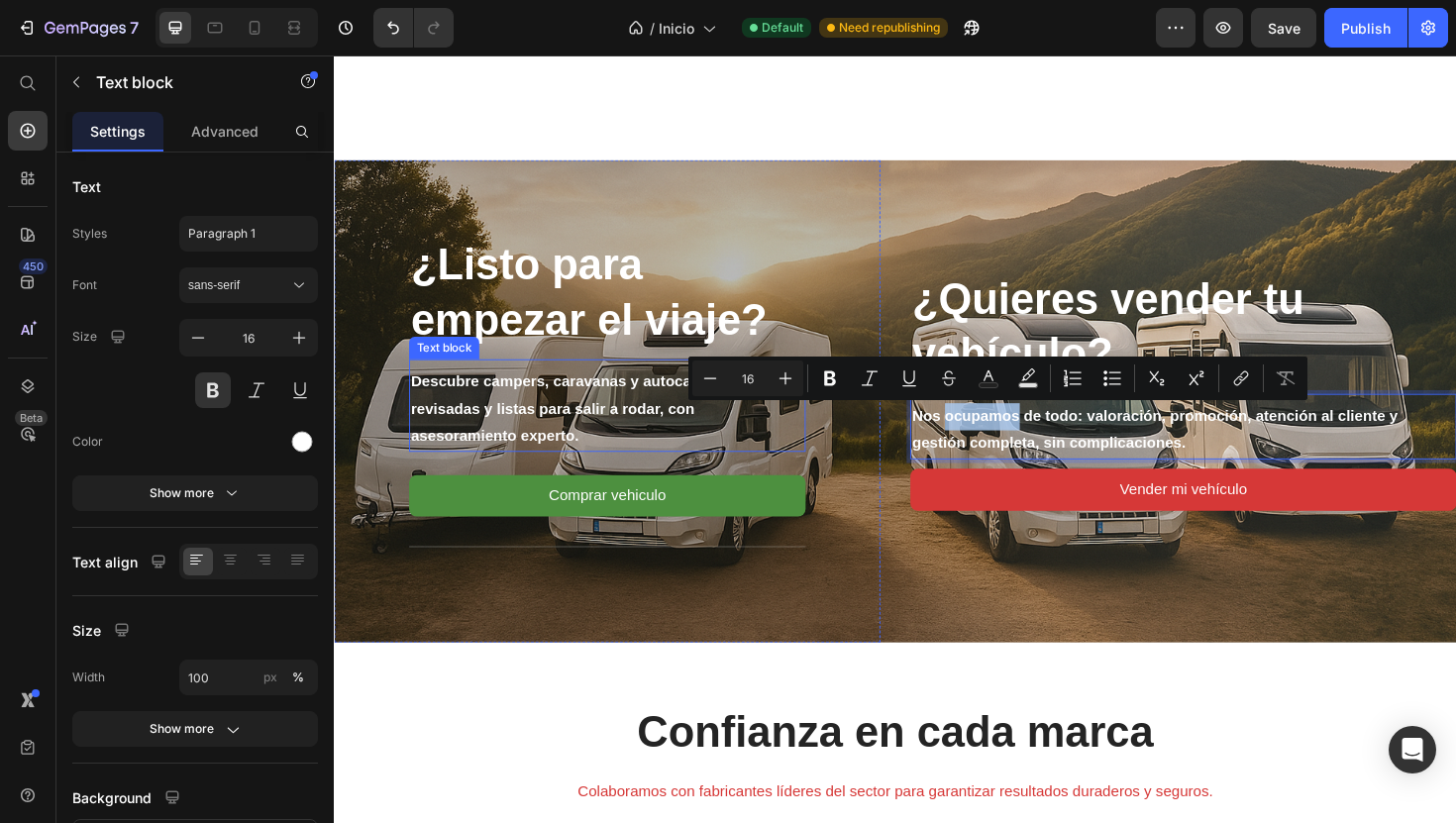 click on "Descubre campers, caravanas y autocaravanas revisadas y listas para salir a rodar, con asesoramiento experto." at bounding box center (623, 430) 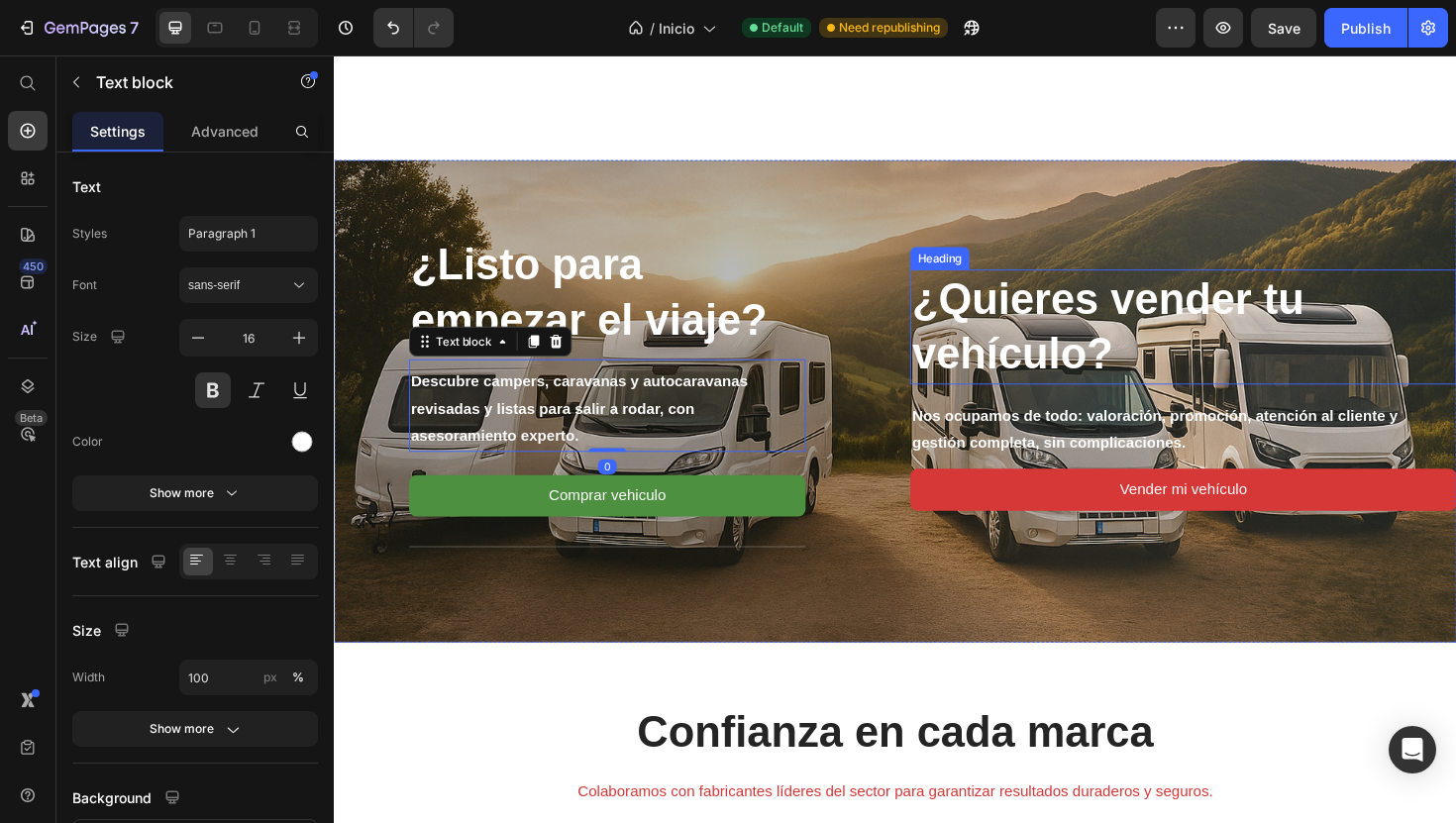 click on "¿Quieres vender tu vehículo?" at bounding box center [1153, 343] 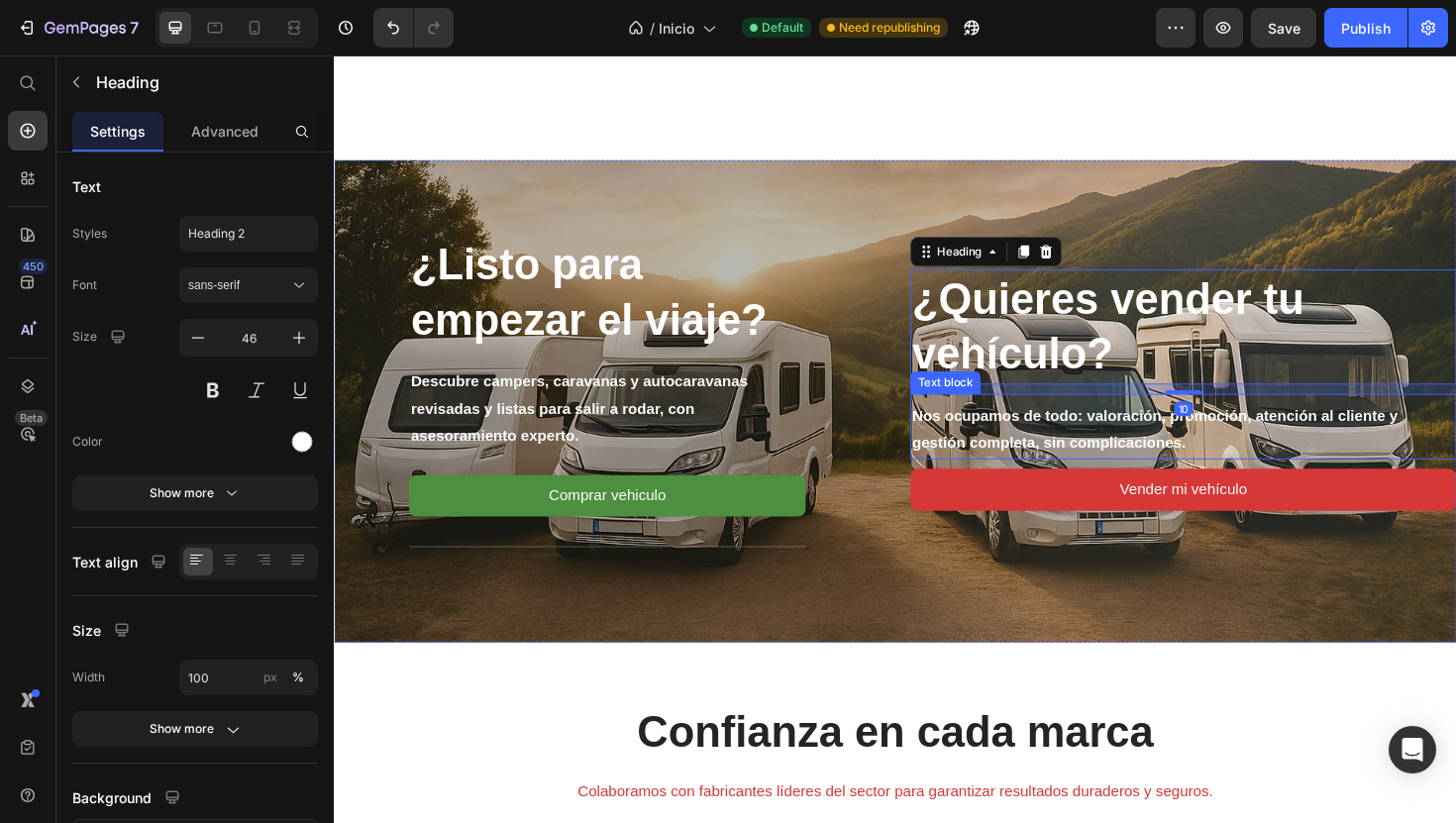 click on "Nos ocupamos de todo: valoración, promoción, atención al cliente y gestión completa, sin complicaciones." at bounding box center [1233, 453] 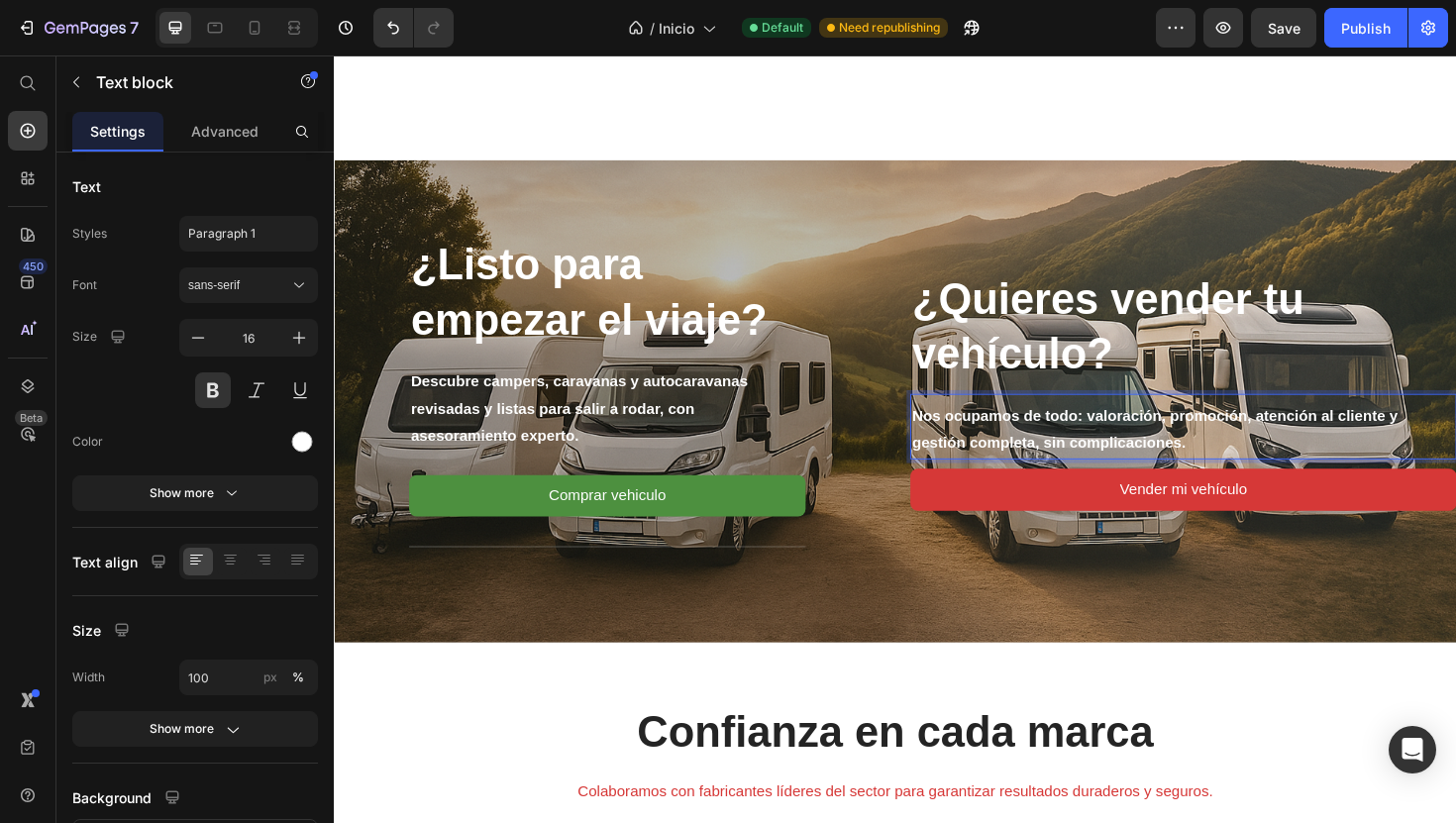 click on "Nos ocupamos de todo: valoración, promoción, atención al cliente y gestión completa, sin complicaciones." at bounding box center [1233, 453] 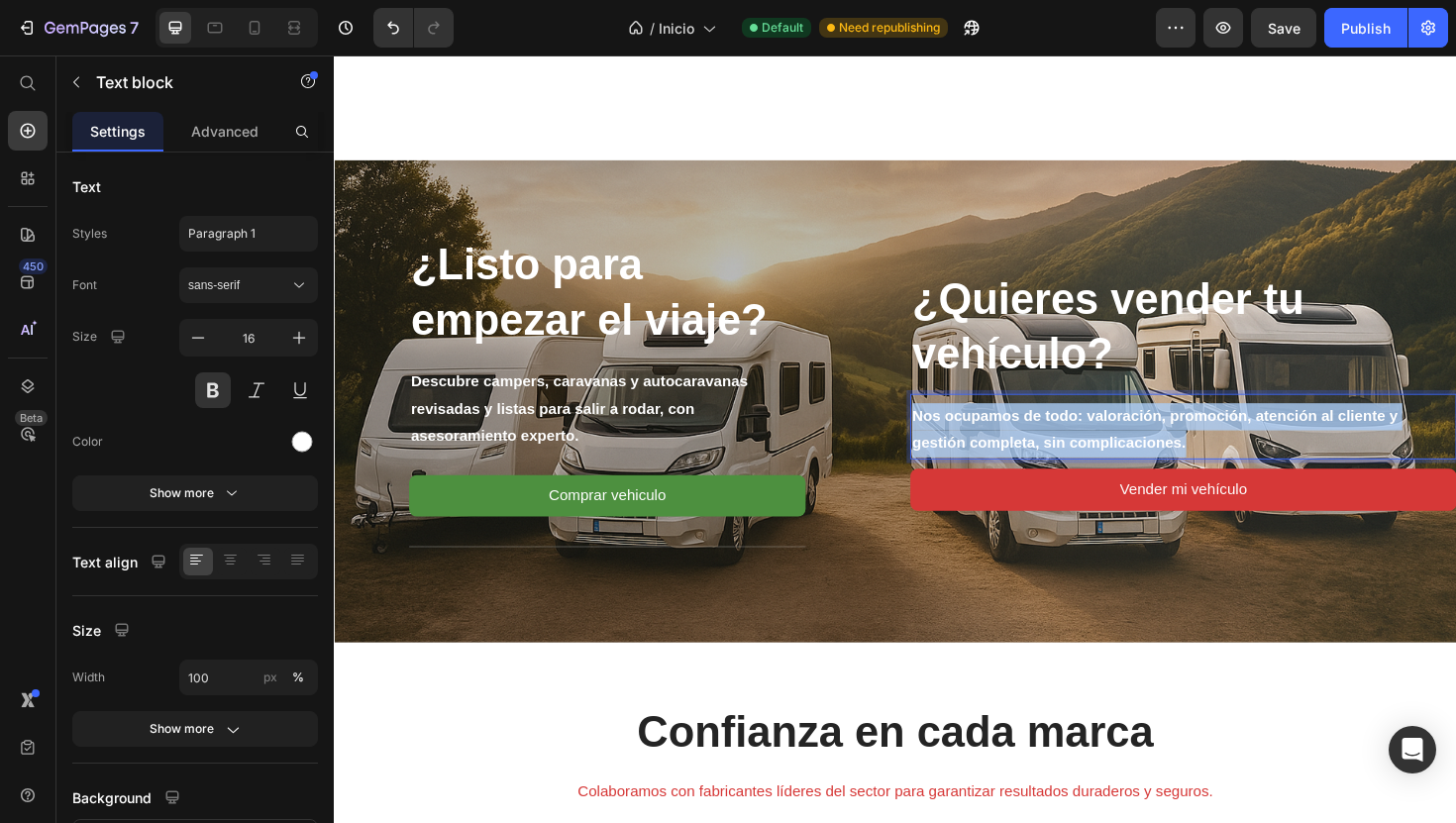 click on "Nos ocupamos de todo: valoración, promoción, atención al cliente y gestión completa, sin complicaciones." at bounding box center [1233, 453] 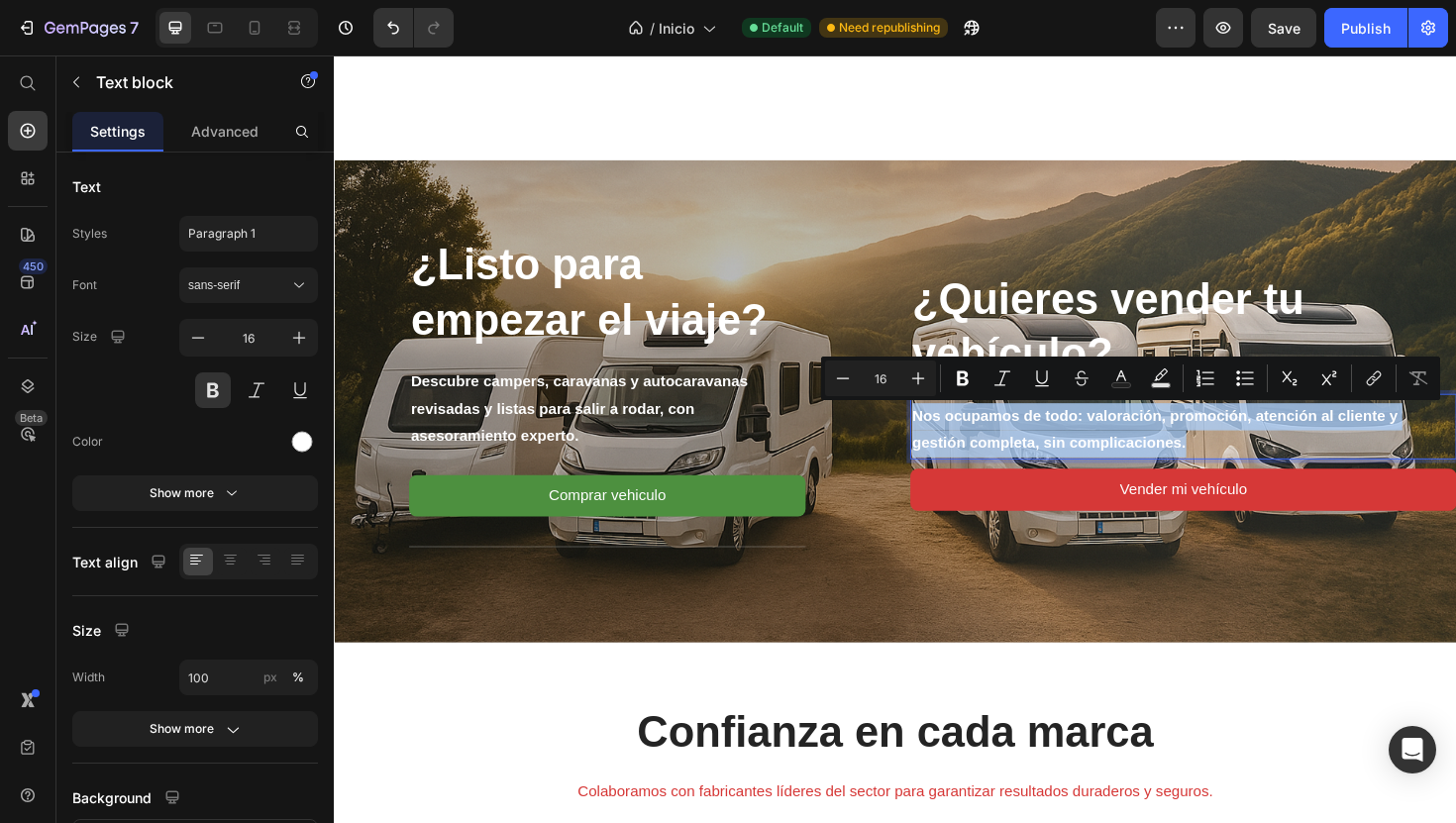 click on "Nos ocupamos de todo: valoración, promoción, atención al cliente y gestión completa, sin complicaciones." at bounding box center (1233, 453) 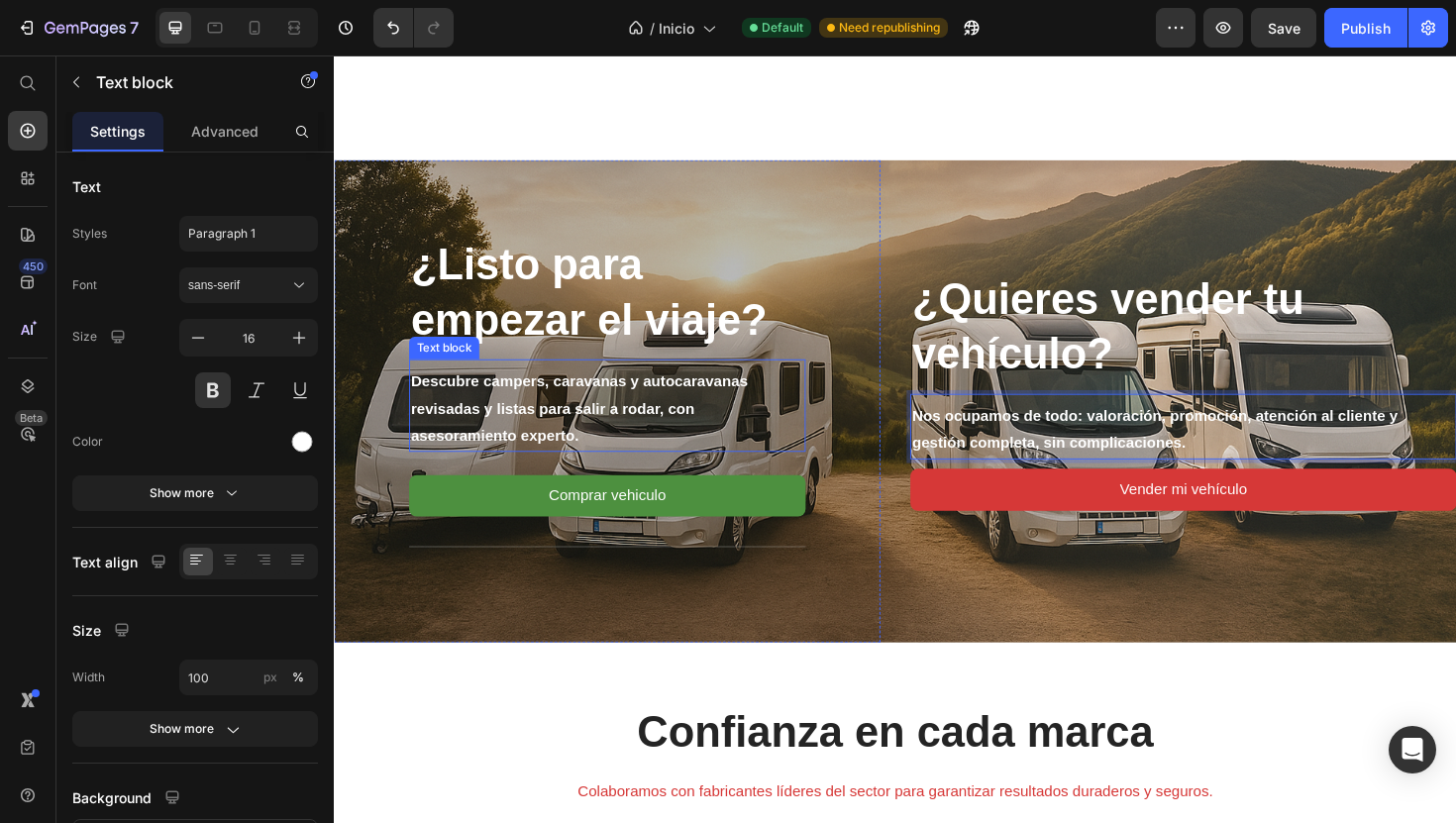 click on "Descubre campers, caravanas y autocaravanas revisadas y listas para salir a rodar, con asesoramiento experto." at bounding box center [623, 430] 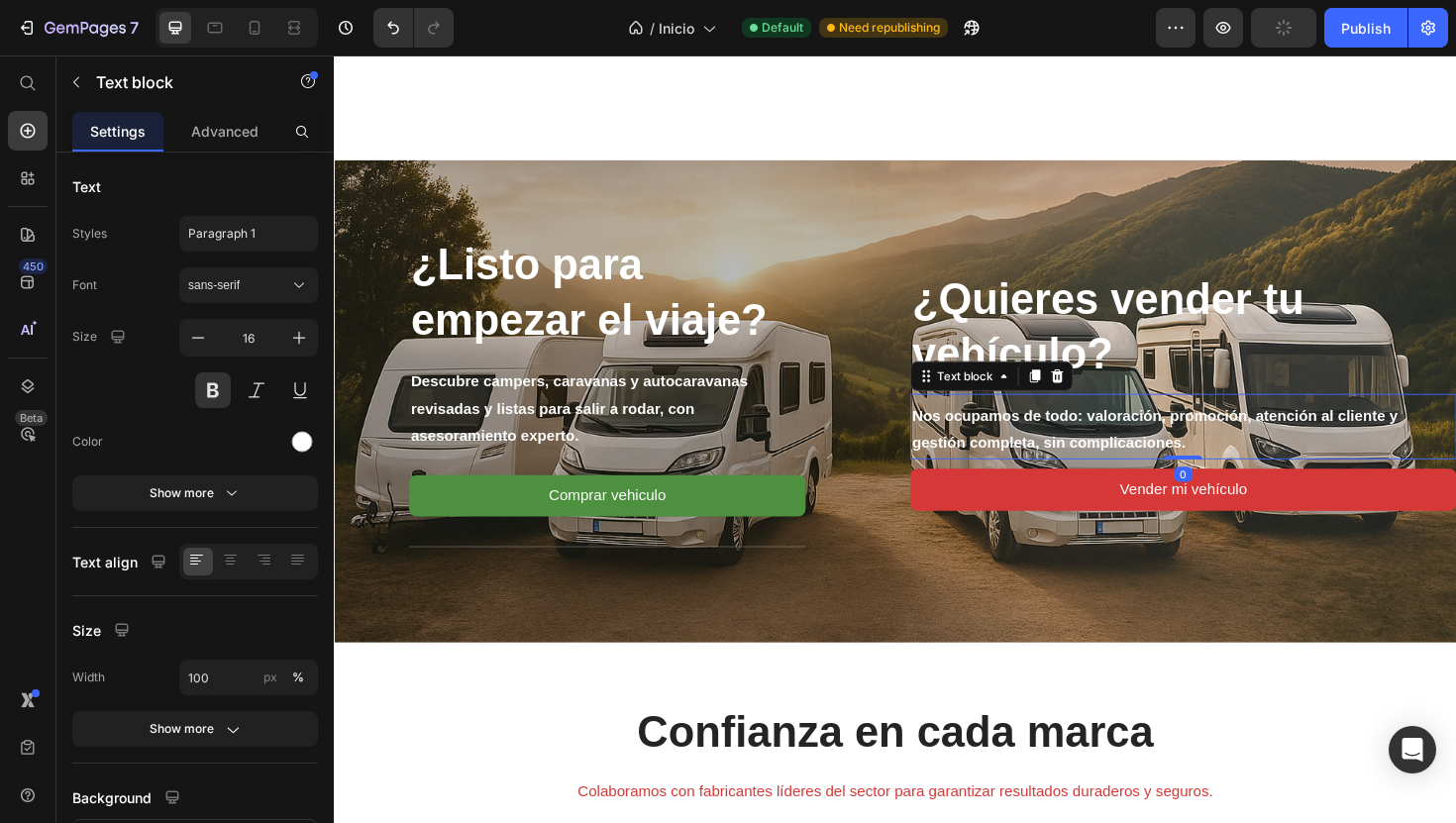 click on "Nos ocupamos de todo: valoración, promoción, atención al cliente y gestión completa, sin complicaciones." at bounding box center [1233, 453] 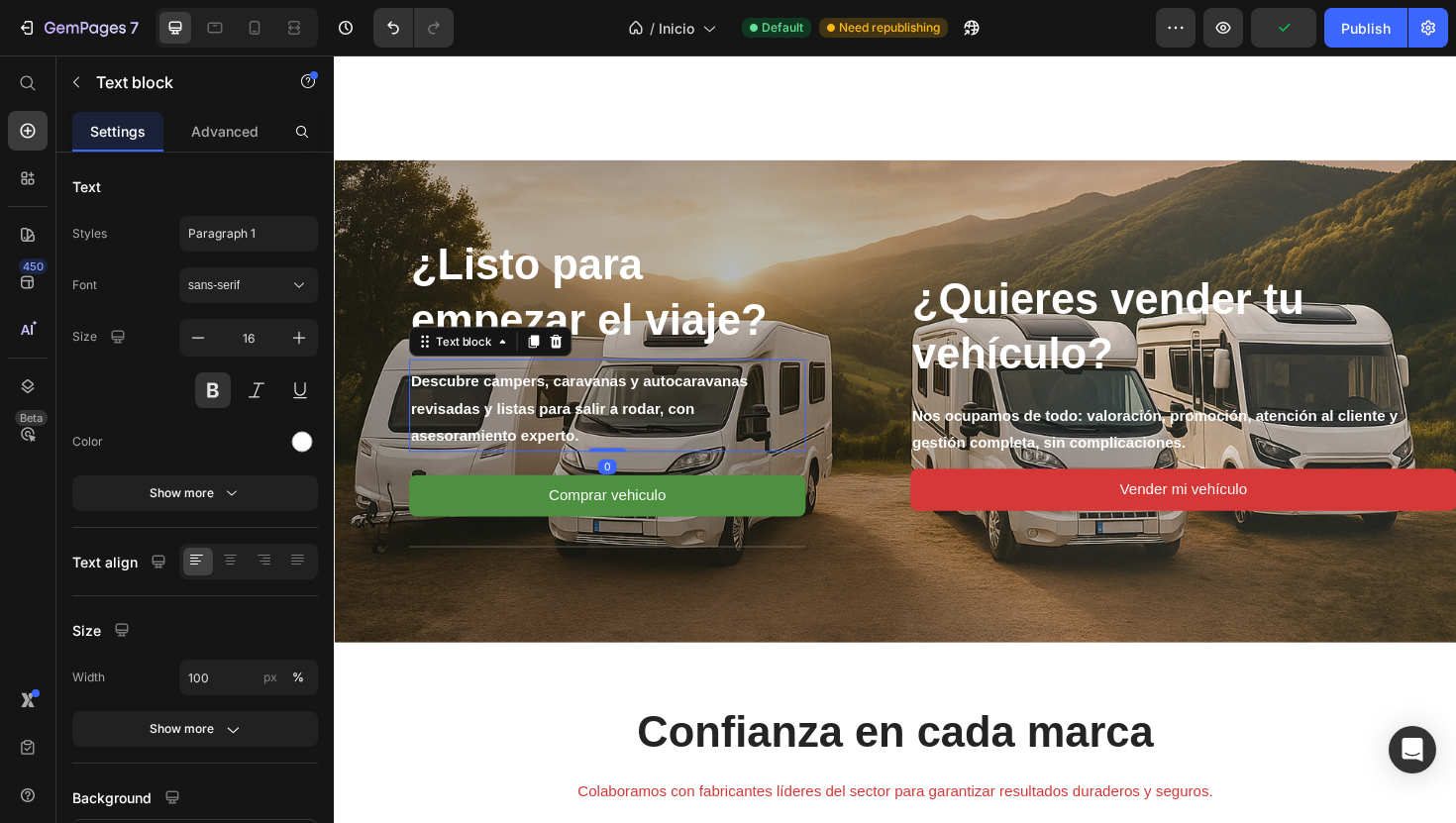 click on "Descubre campers, caravanas y autocaravanas revisadas y listas para salir a rodar, con asesoramiento experto." at bounding box center [623, 430] 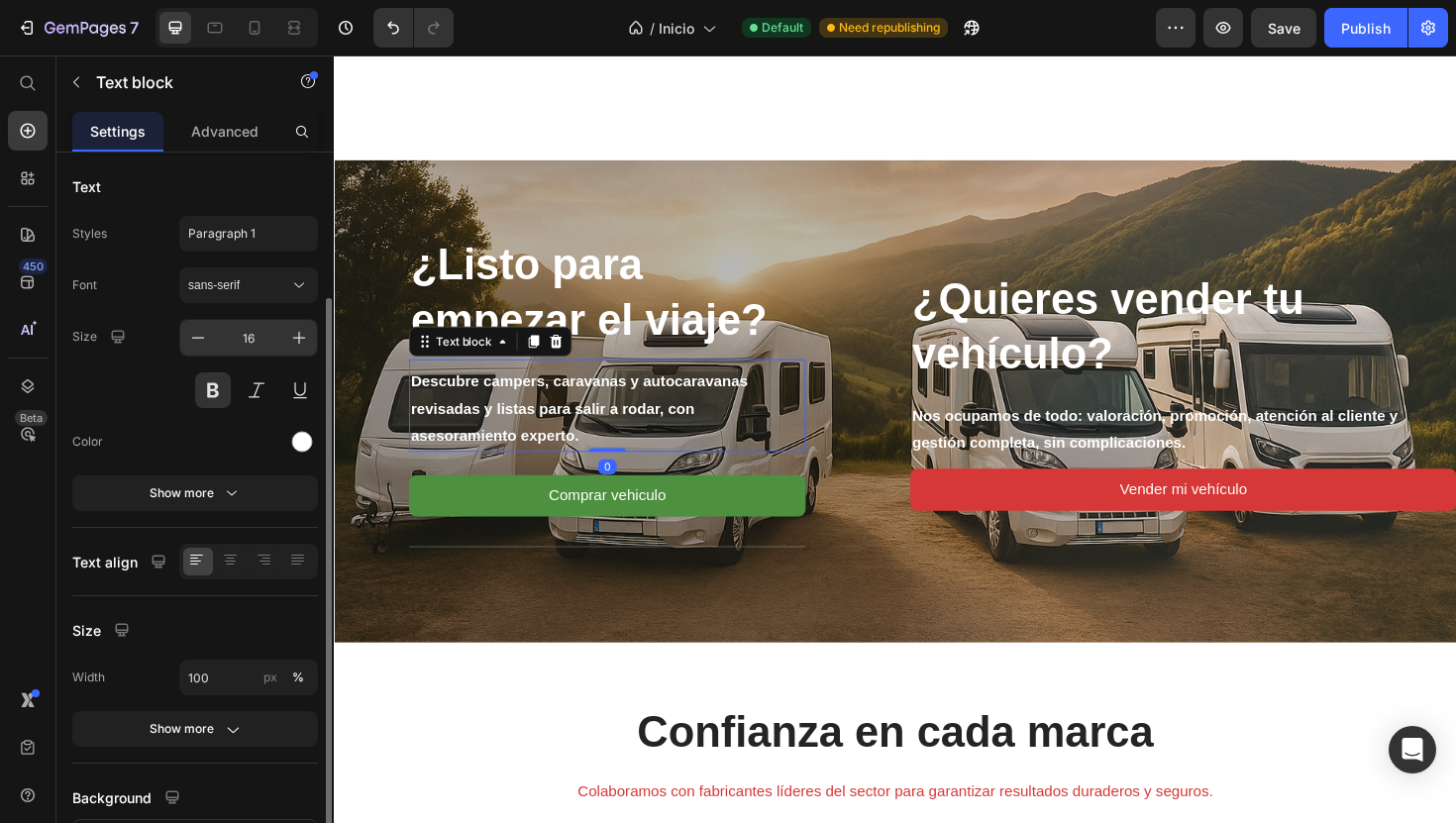 scroll, scrollTop: 159, scrollLeft: 0, axis: vertical 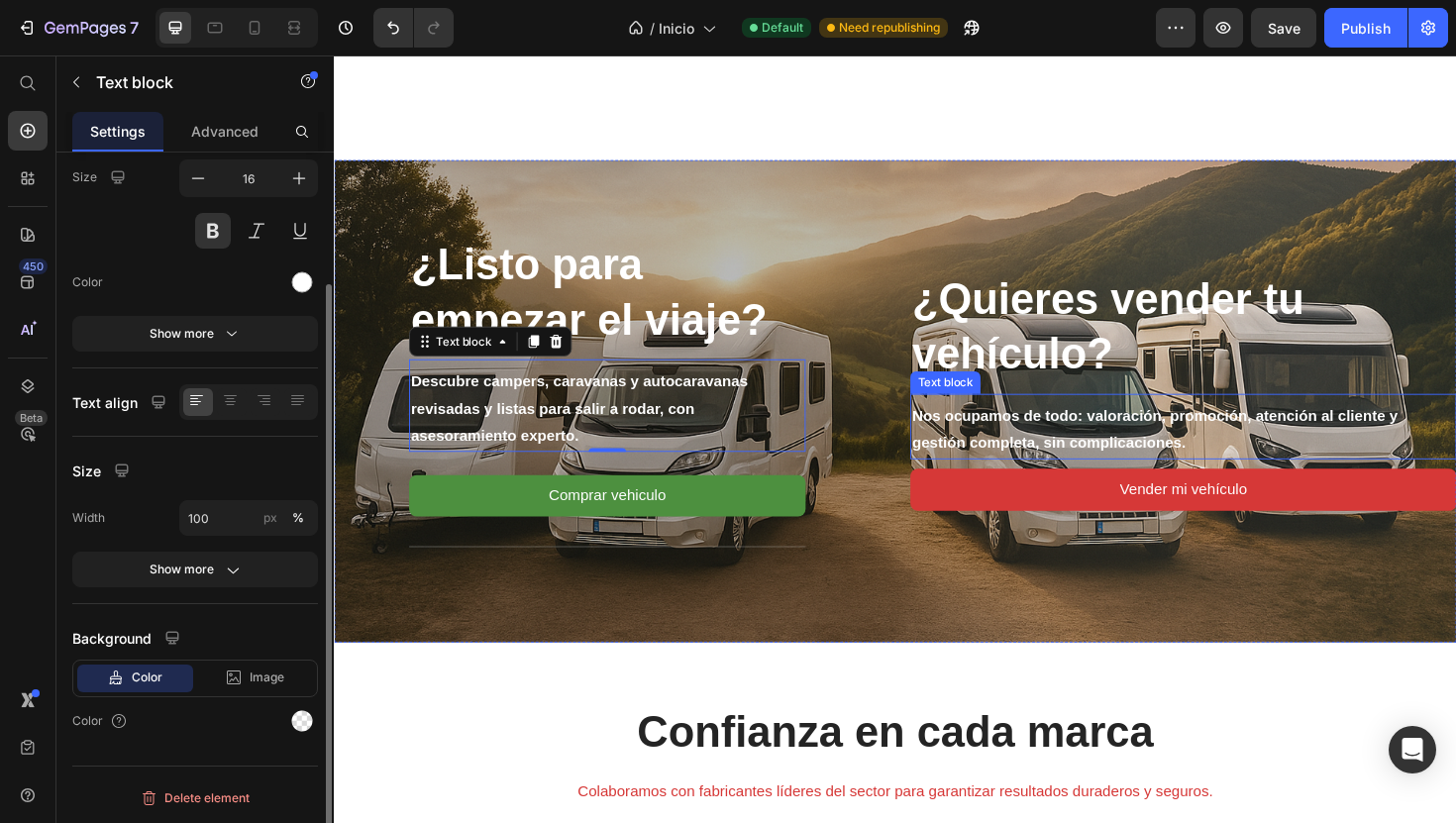 click on "Nos ocupamos de todo: valoración, promoción, atención al cliente y gestión completa, sin complicaciones." at bounding box center [1233, 453] 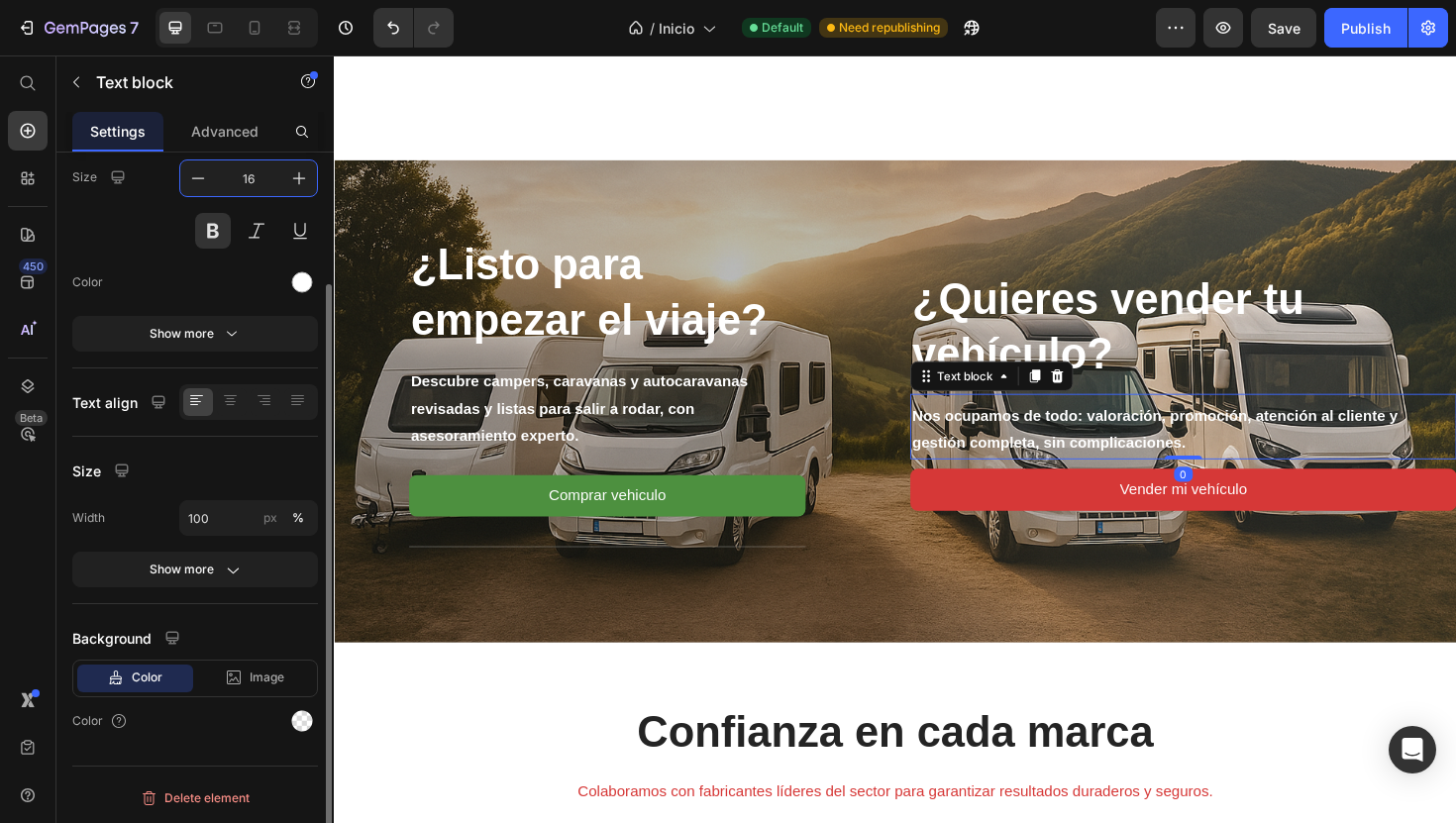 click on "16" at bounding box center (249, 178) 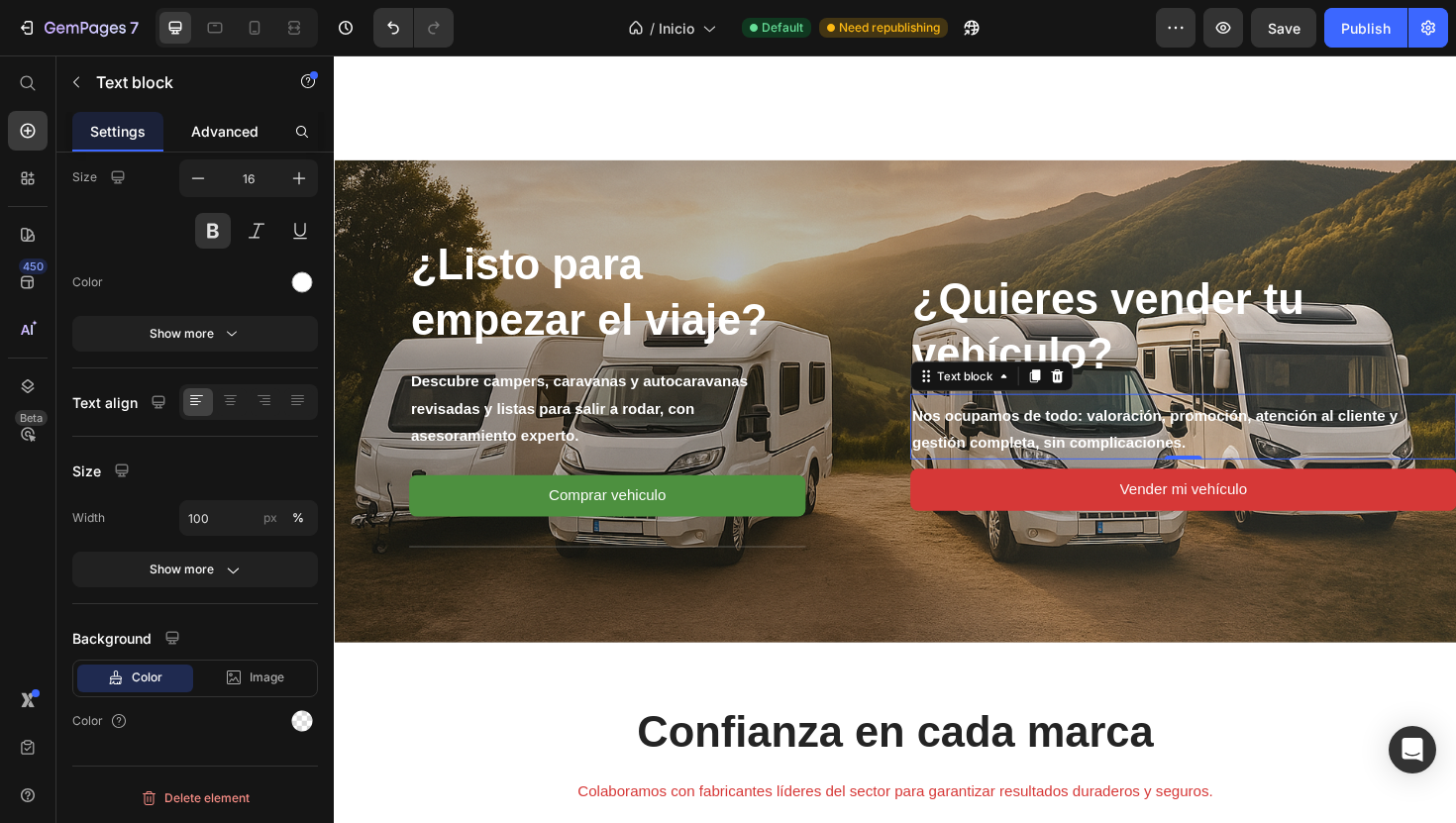 click on "Advanced" 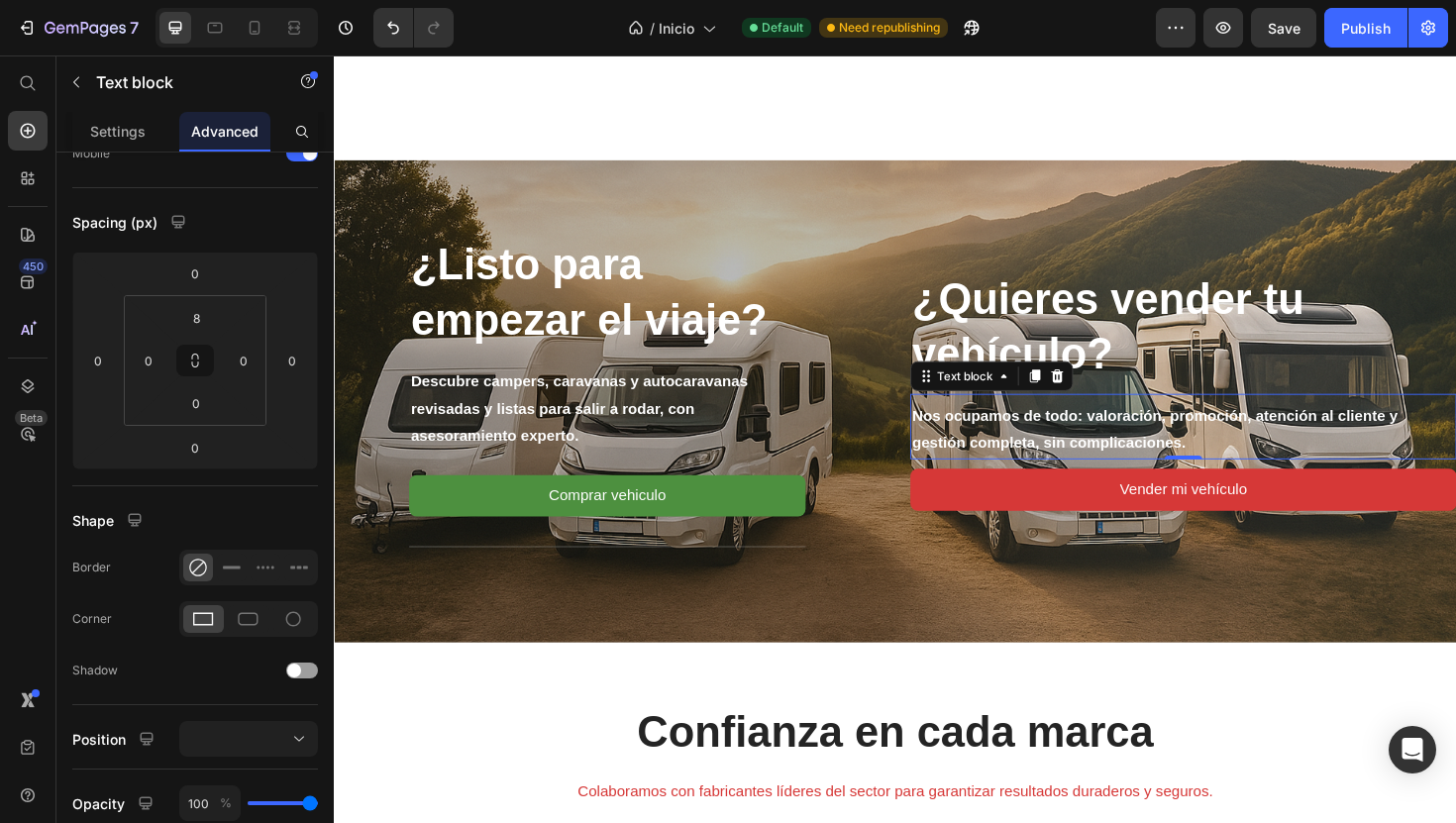 scroll, scrollTop: 0, scrollLeft: 0, axis: both 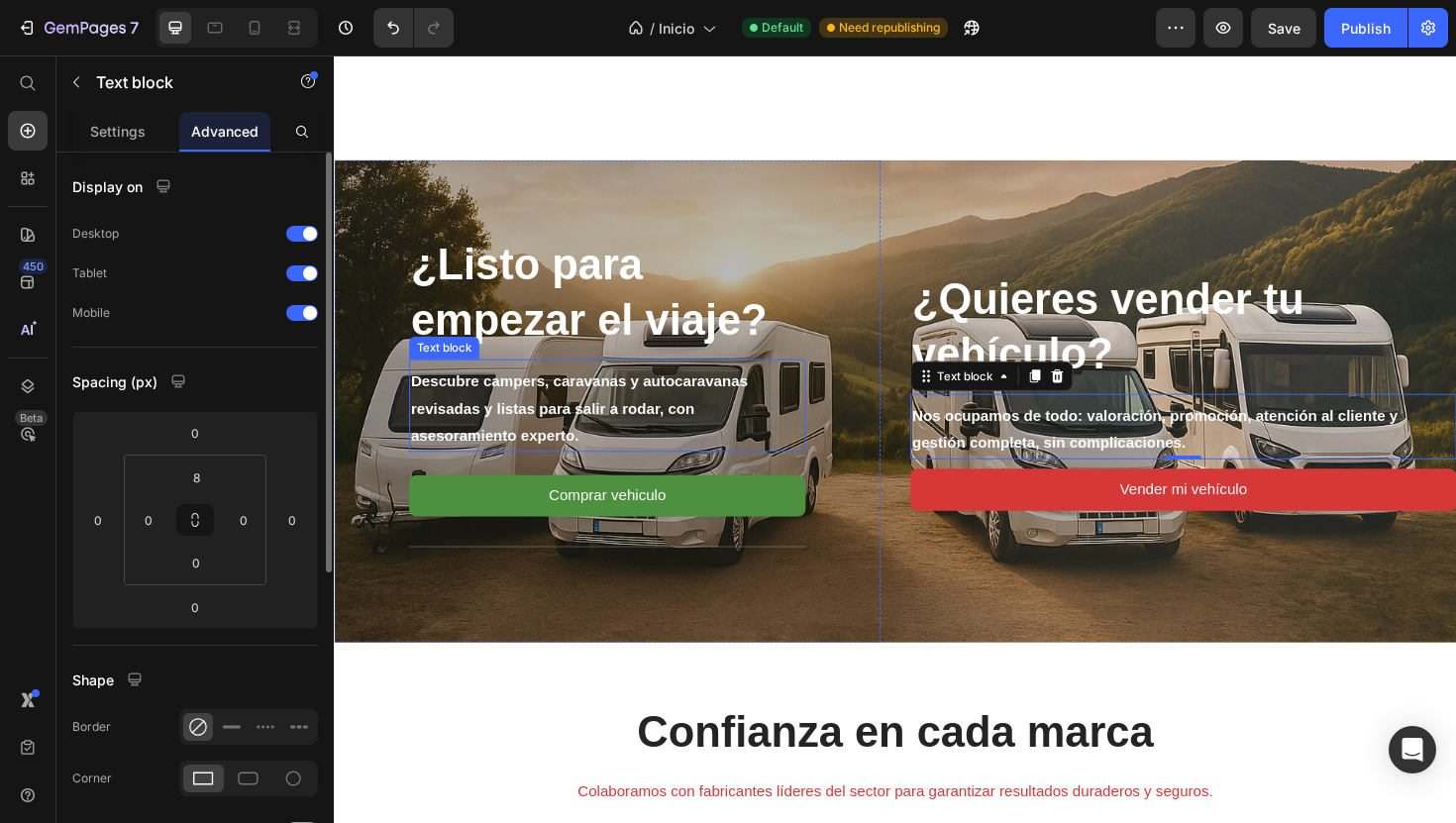 click on "Descubre campers, caravanas y autocaravanas revisadas y listas para salir a rodar, con asesoramiento experto." at bounding box center (623, 430) 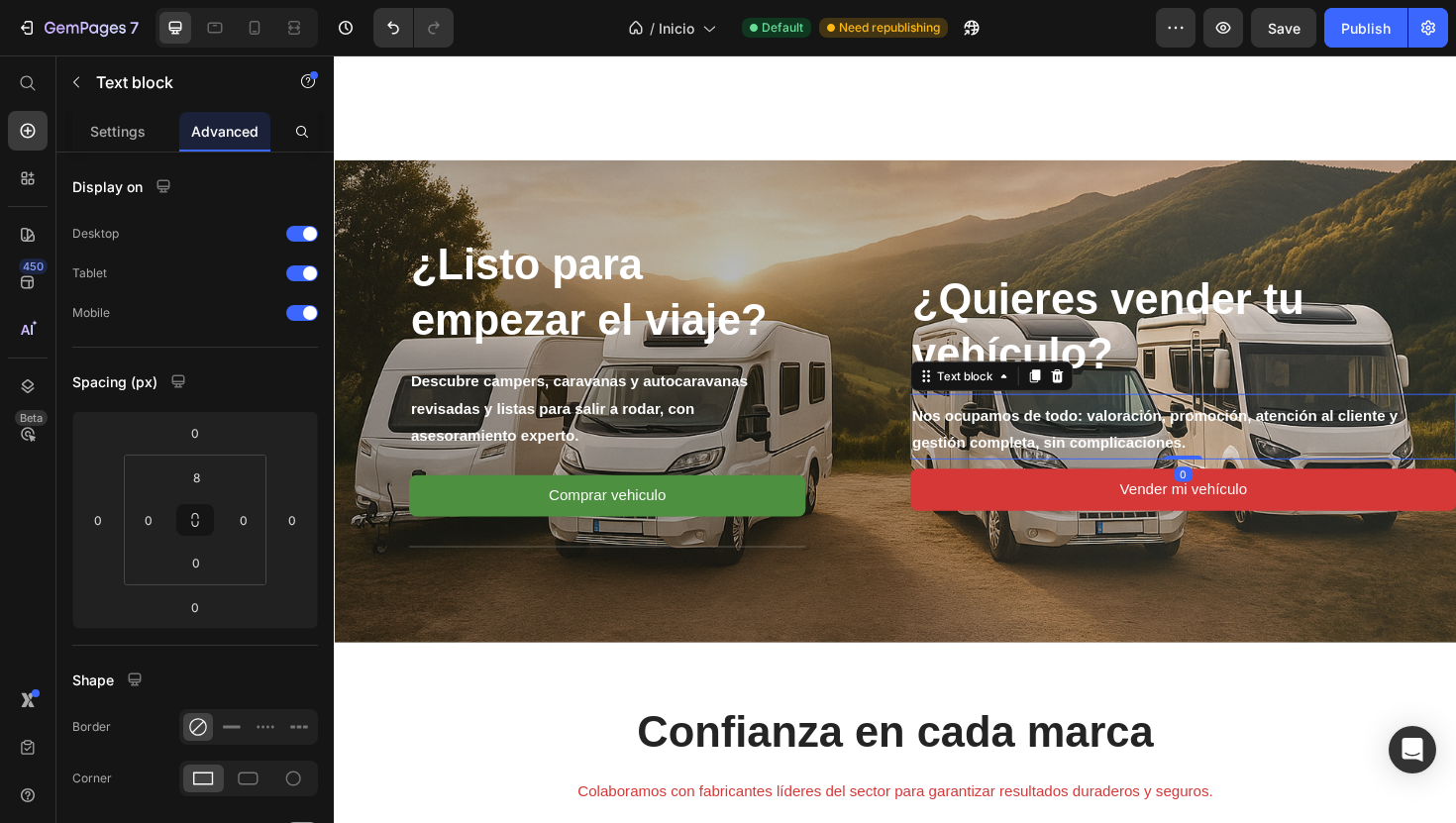 click on "Nos ocupamos de todo: valoración, promoción, atención al cliente y gestión completa, sin complicaciones." at bounding box center [1233, 453] 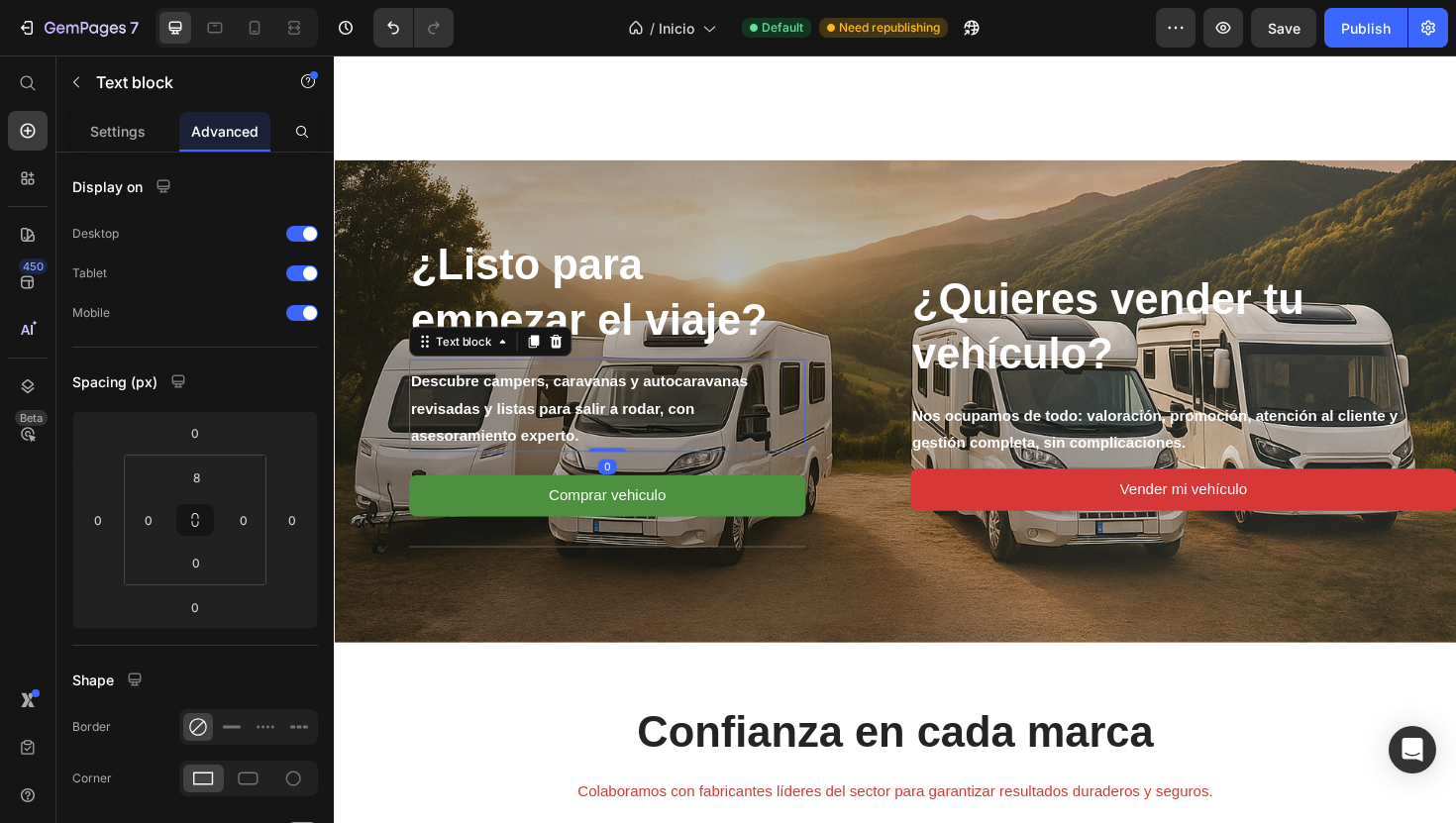 click on "Descubre campers, caravanas y autocaravanas revisadas y listas para salir a rodar, con asesoramiento experto." at bounding box center (623, 430) 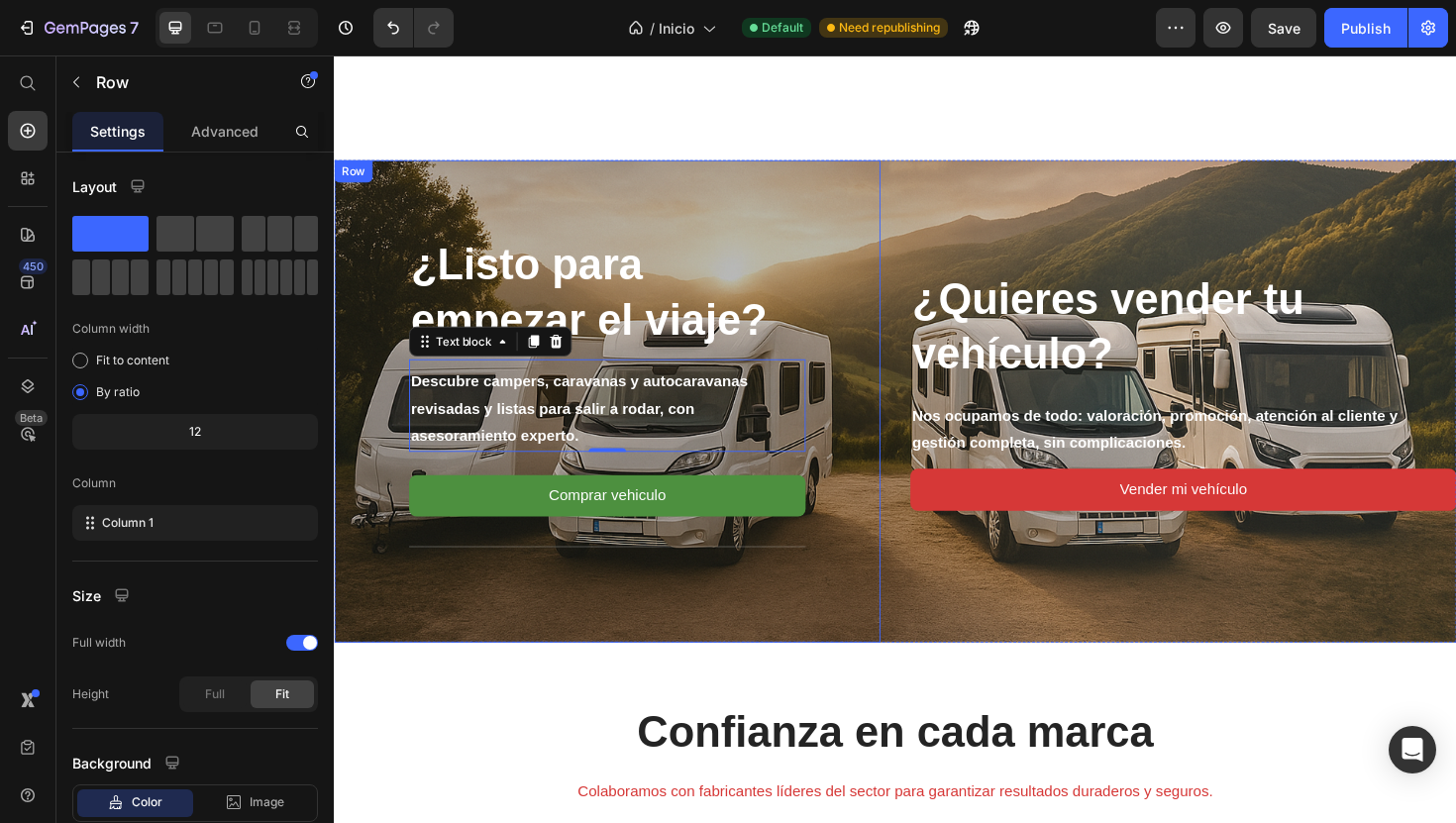 click on "¿Listo para empezar el viaje? Heading Descubre campers, caravanas y autocaravanas revisadas y listas para salir a rodar, con asesoramiento experto. Text block   0 Comprar vehiculo Button                Title Line Row" at bounding box center [623, 422] 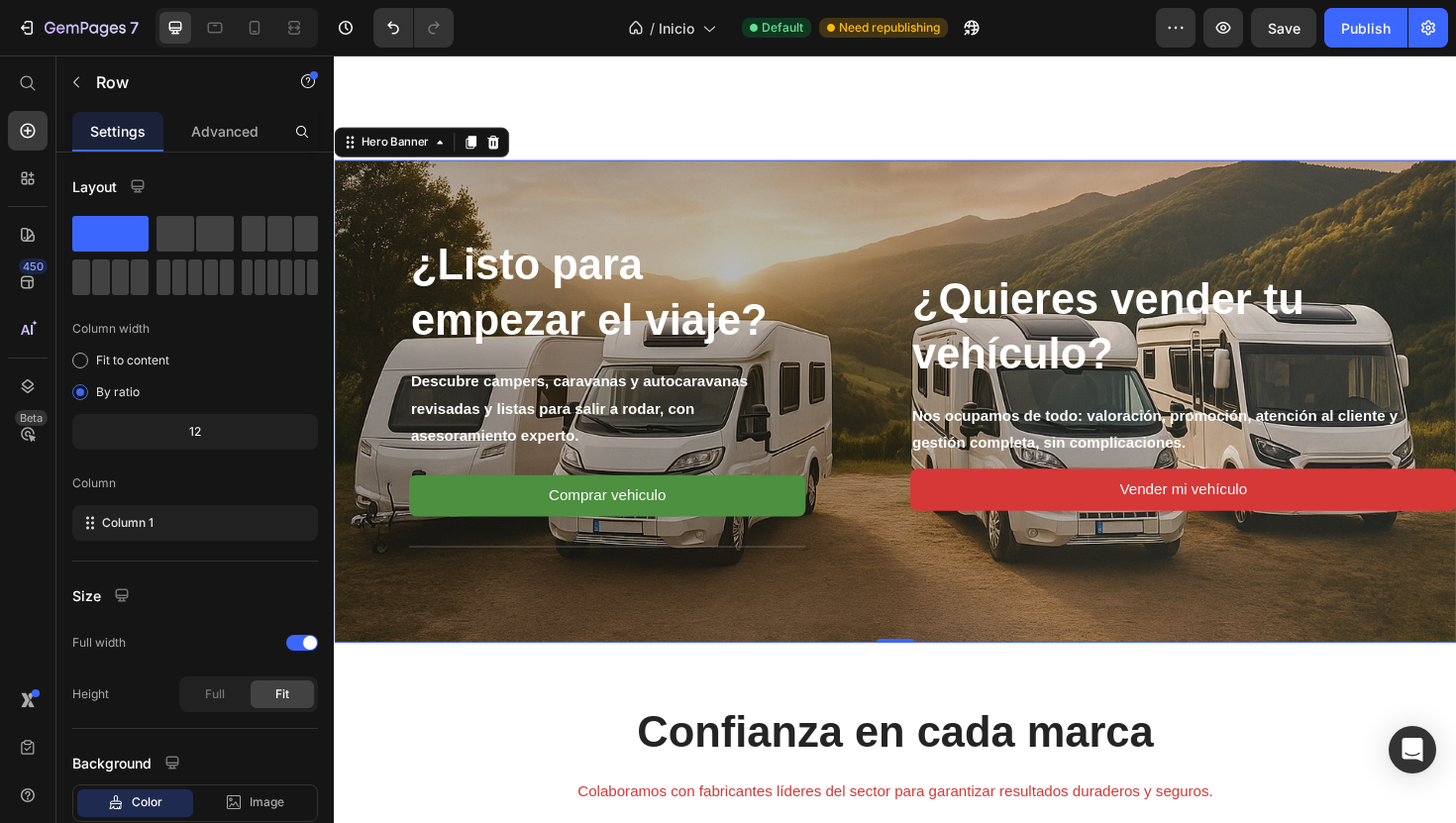 click on "¿Listo para empezar el viaje? Heading Descubre campers, caravanas y autocaravanas revisadas y listas para salir a rodar, con asesoramiento experto. Text block Comprar vehiculo Button                Title Line Row ¿Quieres vender tu vehículo? Heading Nos ocupamos de todo: valoración, promoción, atención al cliente y gestión completa, sin complicaciones. Text block Vender mi vehículo Button" at bounding box center [928, 422] 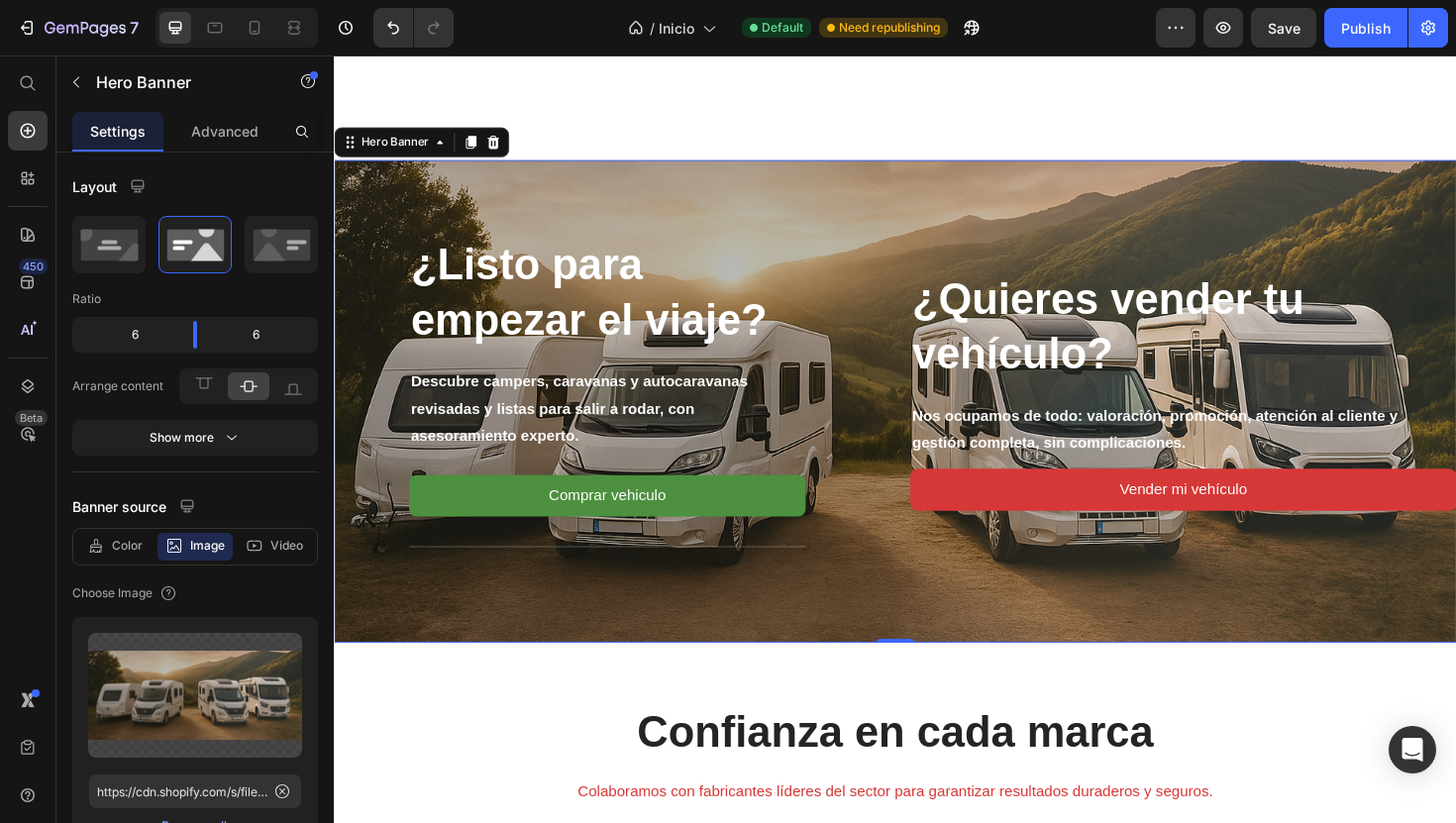 click on "¿Quieres vender tu vehículo? Heading Nos ocupamos de todo: valoración, promoción, atención al cliente y gestión completa, sin complicaciones. Text block Vender mi vehículo Button" at bounding box center (1233, 422) 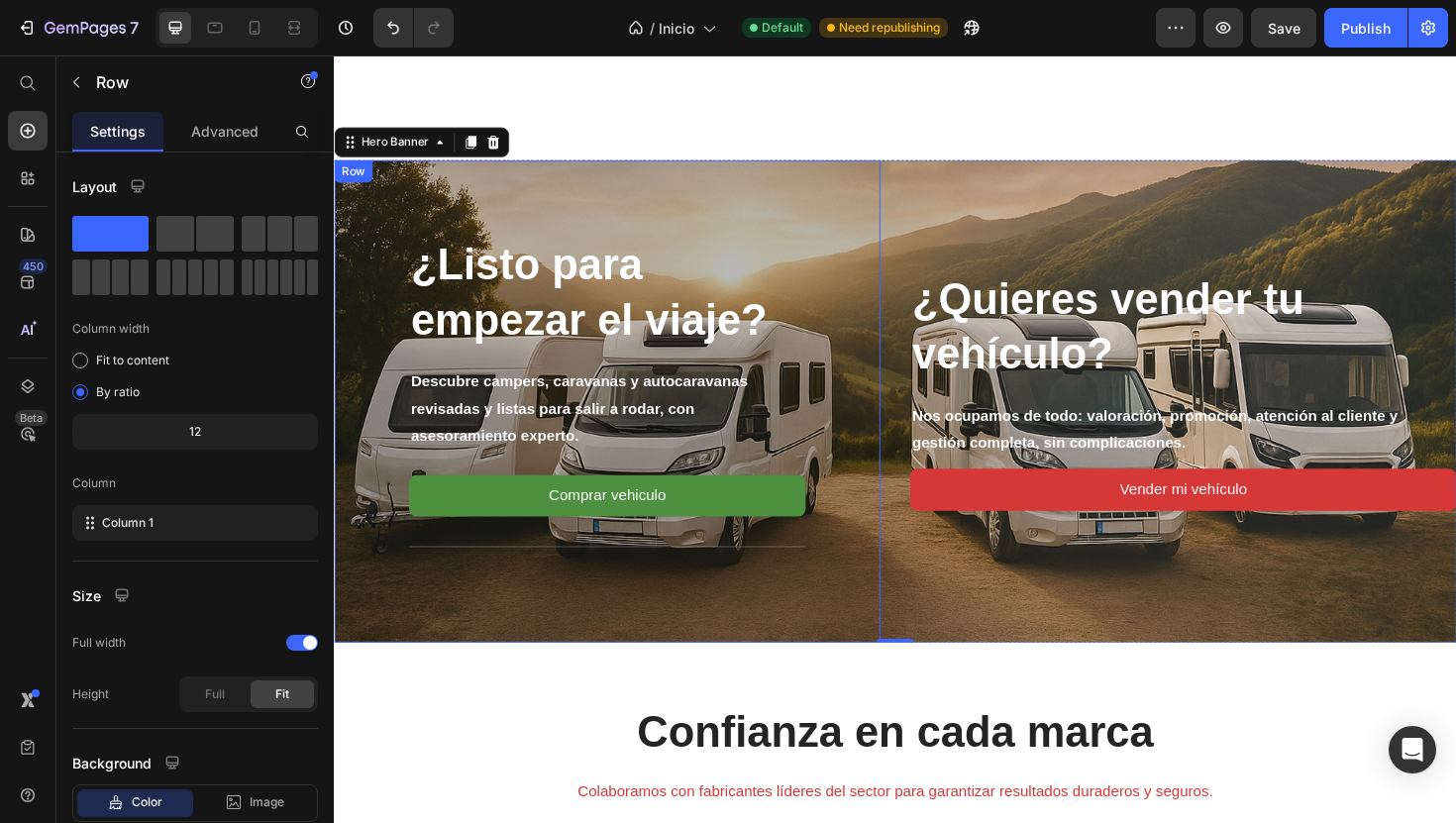 click on "¿Listo para empezar el viaje? Heading Descubre campers, caravanas y autocaravanas revisadas y listas para salir a rodar, con asesoramiento experto. Text block Comprar vehiculo Button                Title Line Row" at bounding box center [623, 422] 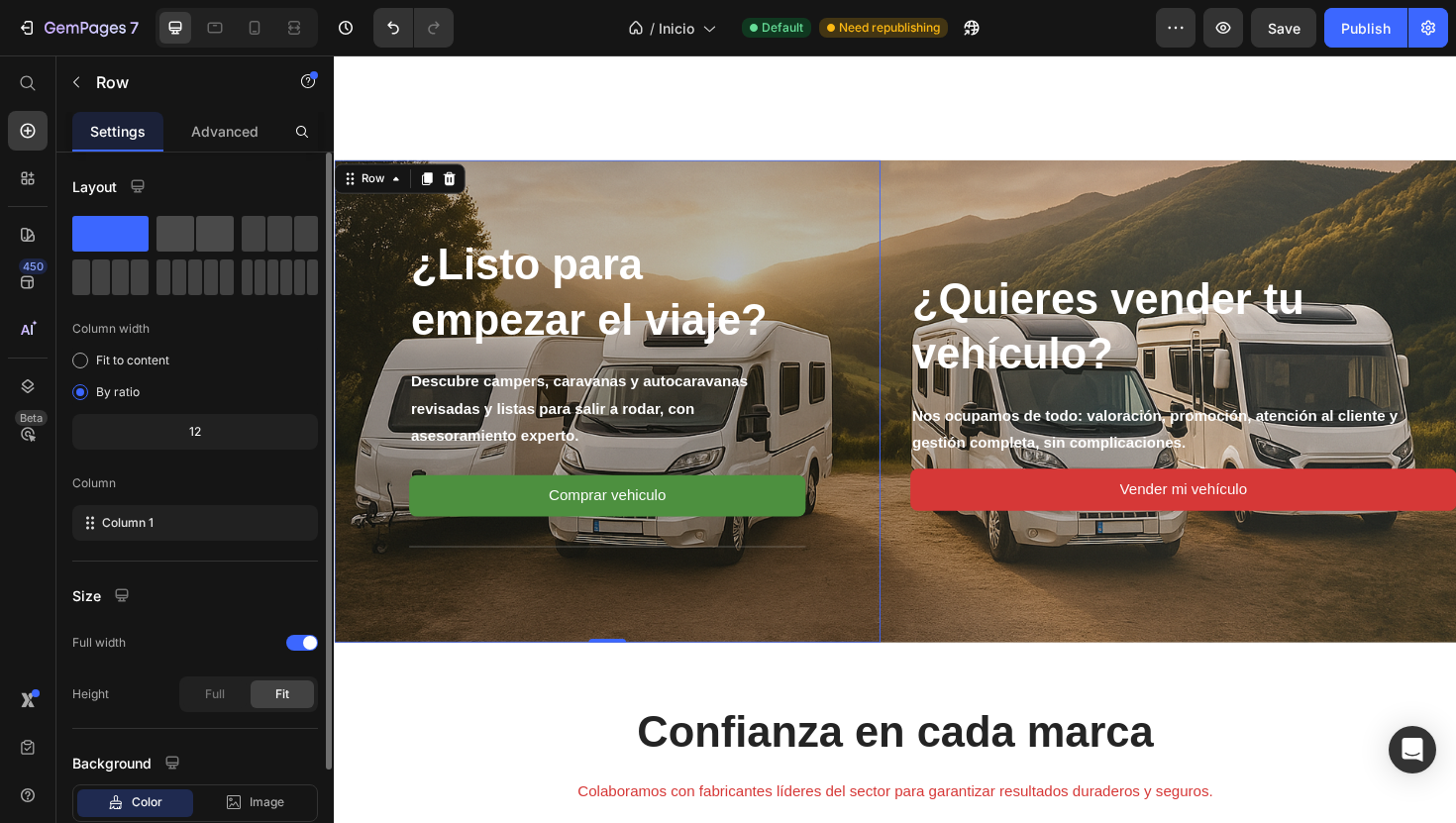 click 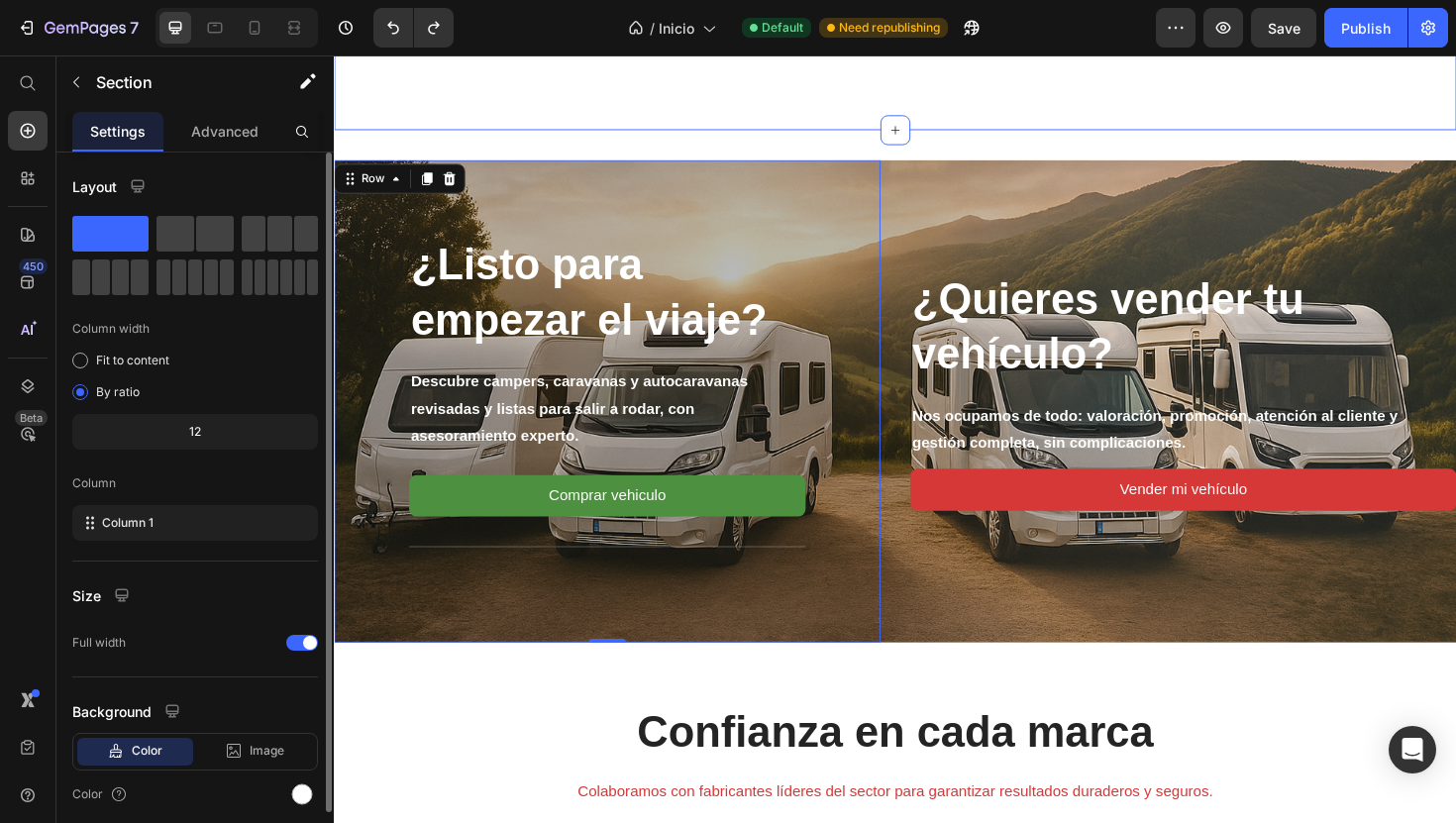 click on "El taller que va a ti Heading ASISTENCIA MÓVIL RÁPIDA Y FIABLE Text block Ofrecemos un  taller móvil profesional en [CITY] y alrededores , sin necesidad de mover tu vehículo. Nos desplazamos donde estés. Text block Row Image Mantenimiento Text block Revisamos y cuidamos tu vehículo para que siempre esté listo para salir a rodar. Text block Row Image Díagnostico Text block Detectamos fallos y averías con rapidez para ofrecerte soluciones precisas y eficaces. Text block Row Image Instalación Text block Mejora el confort y la autonomía de tu camper con placas solares, toldos, aire... Text block Row Image Homologación Text block Legalizamos cualquier reforma o accesorio instalado cumpliendo con la normativa vigente. Text block Row Row Image Peritación Text block Valoramos los daños de tu vehículo y gestionamos todo sin complicaciones. Text block Row Image Cerrajería Text block Ofrecemos acceso seguro, duplicado de llaves y solución rápida en caso de pérdida. Text block Row Image Recambios Row" at bounding box center [928, -399] 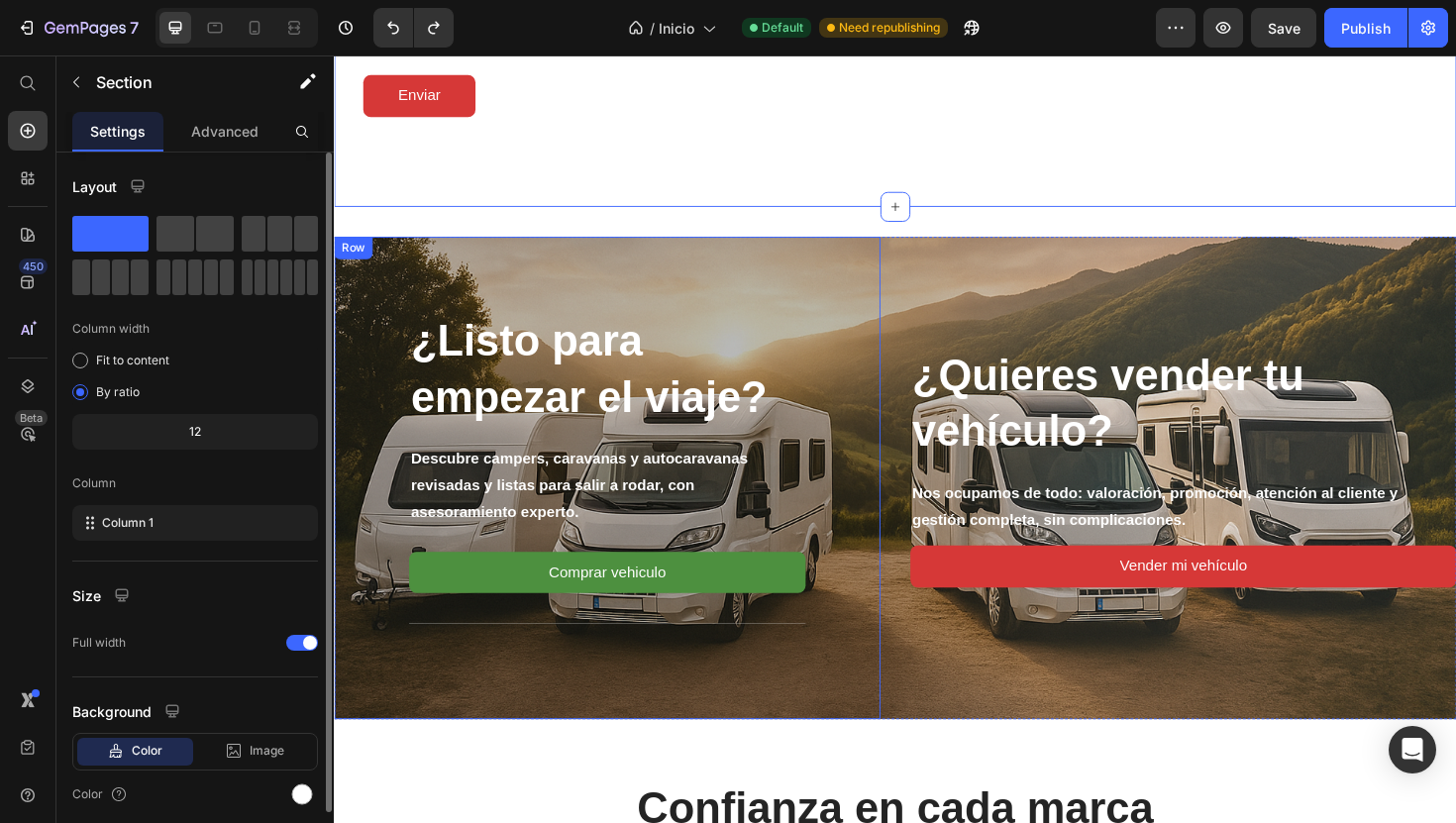 scroll, scrollTop: 3230, scrollLeft: 0, axis: vertical 